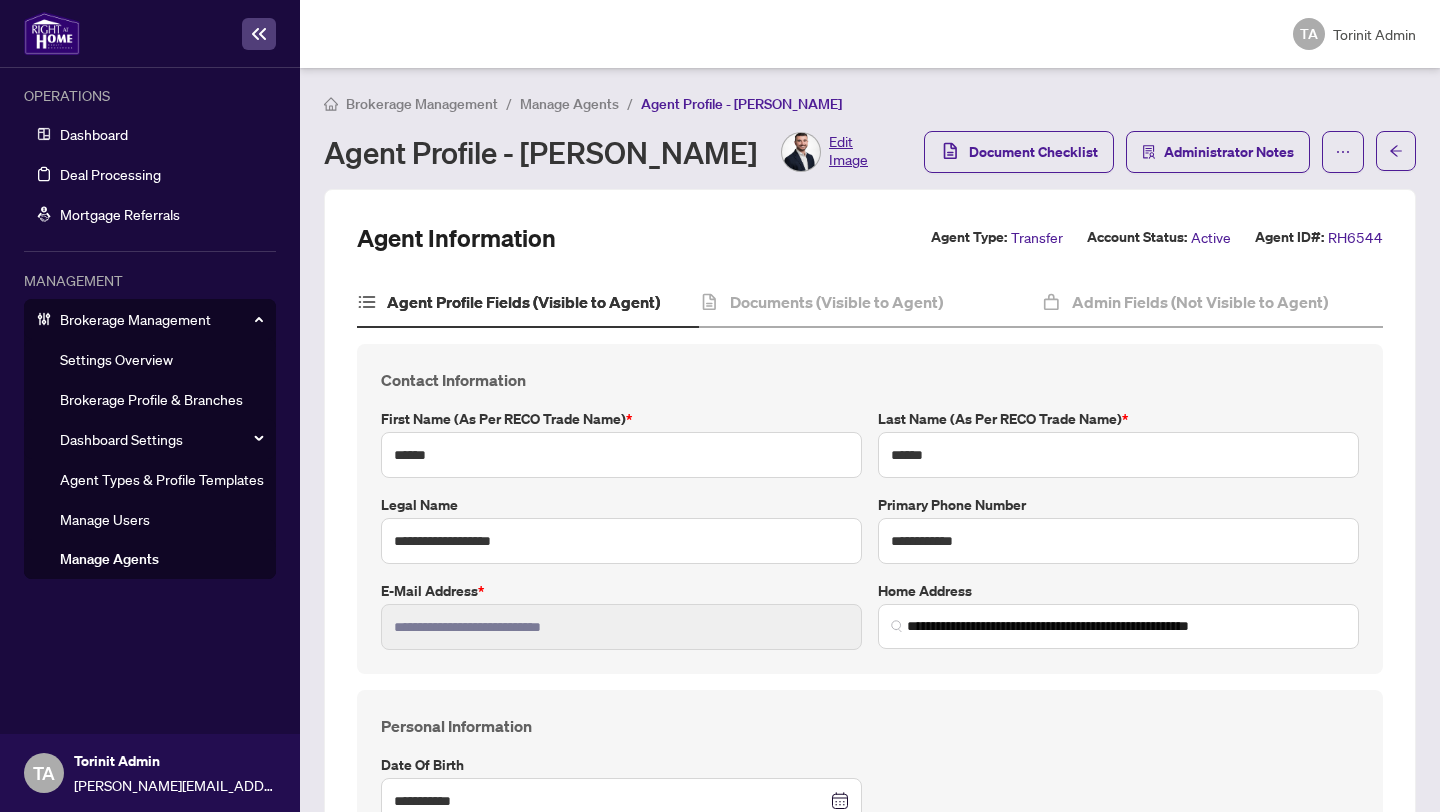 scroll, scrollTop: 0, scrollLeft: 0, axis: both 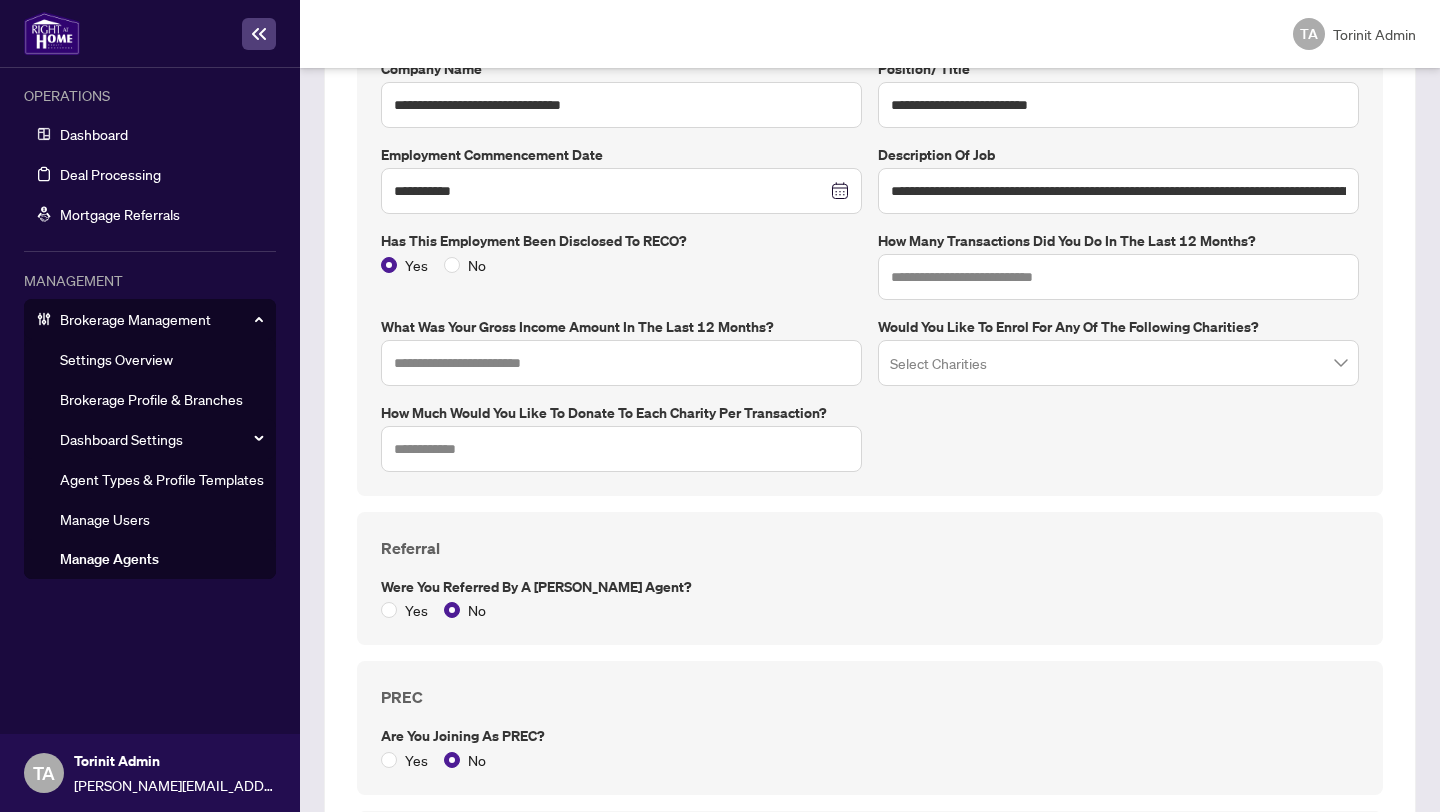 type on "**********" 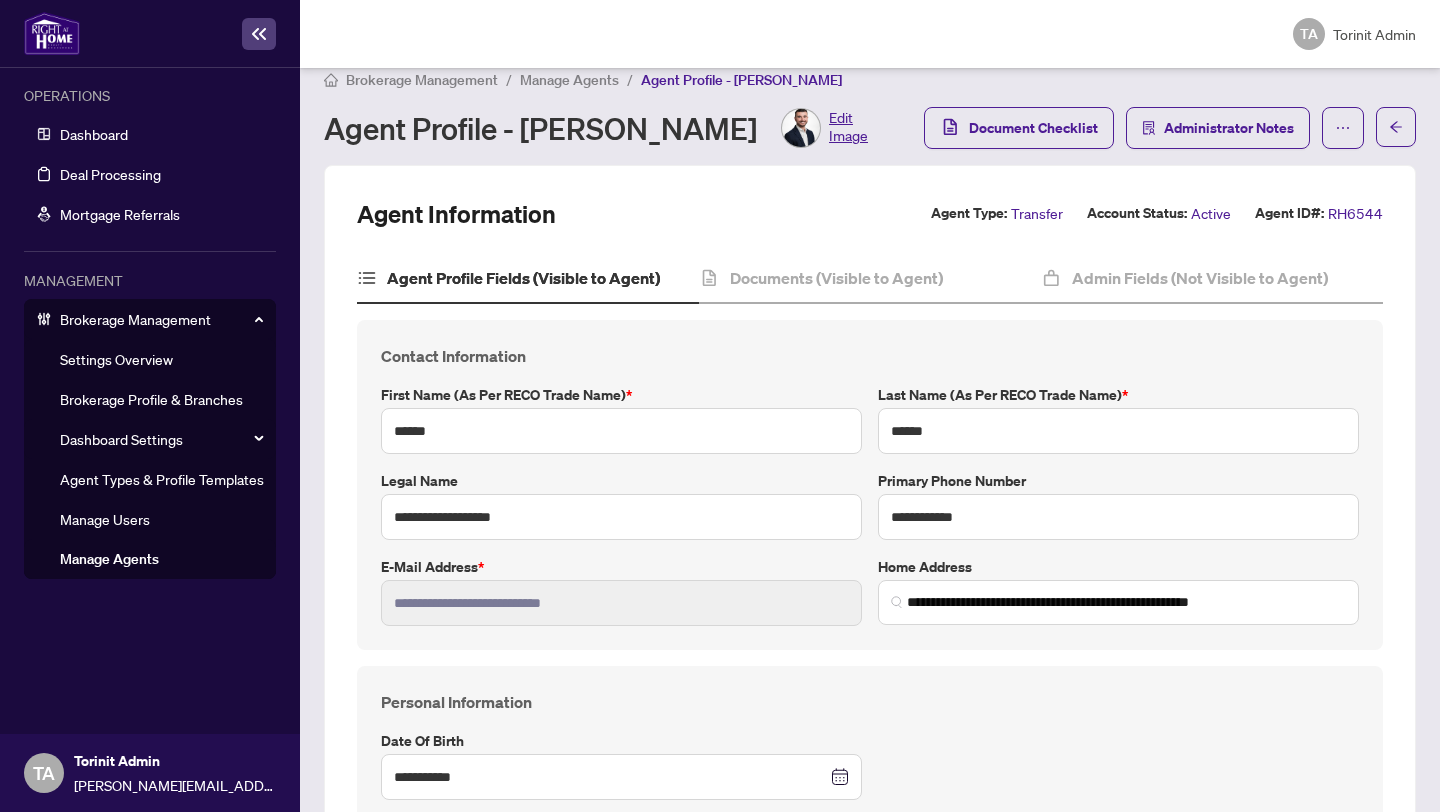 scroll, scrollTop: 5, scrollLeft: 0, axis: vertical 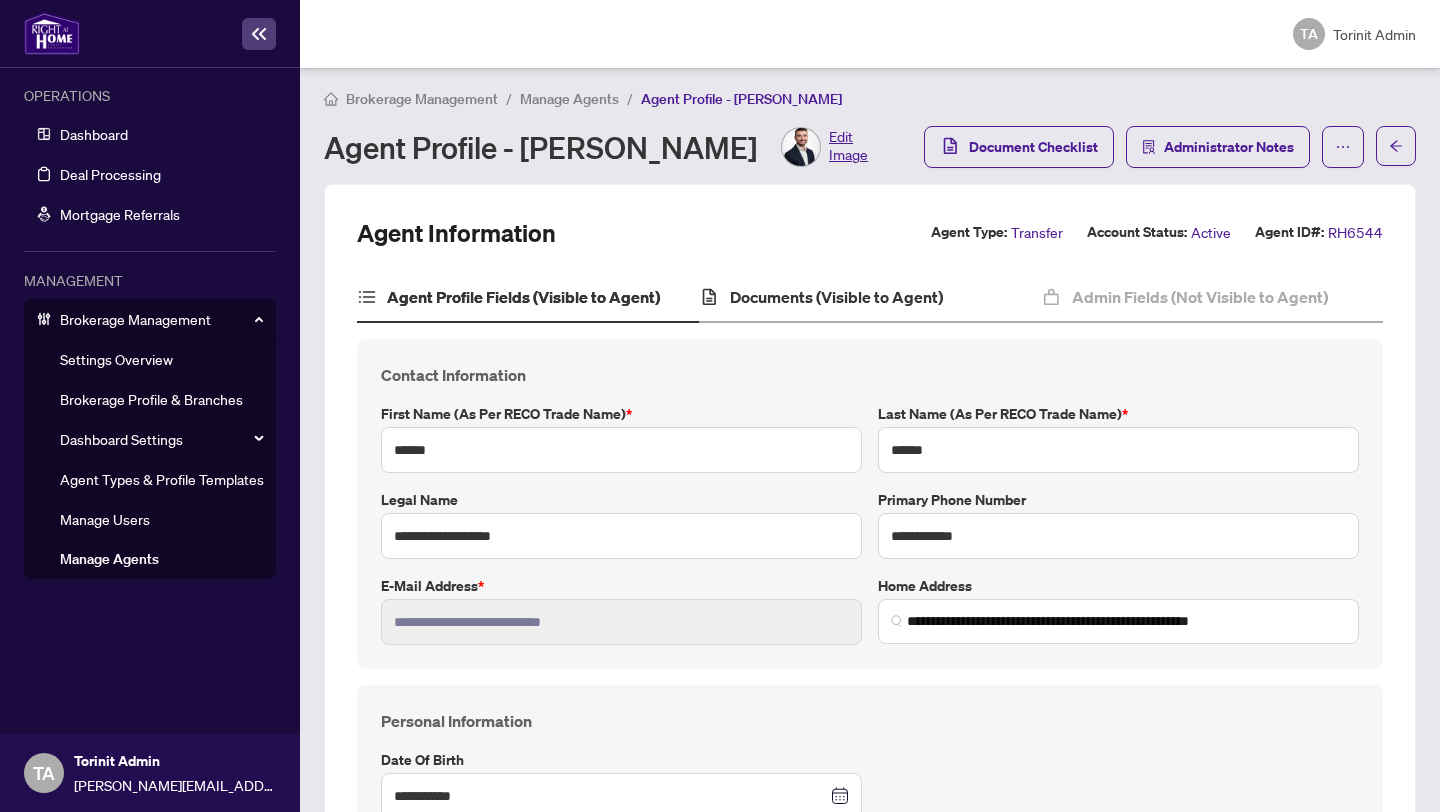 click on "Documents (Visible to Agent)" at bounding box center (870, 298) 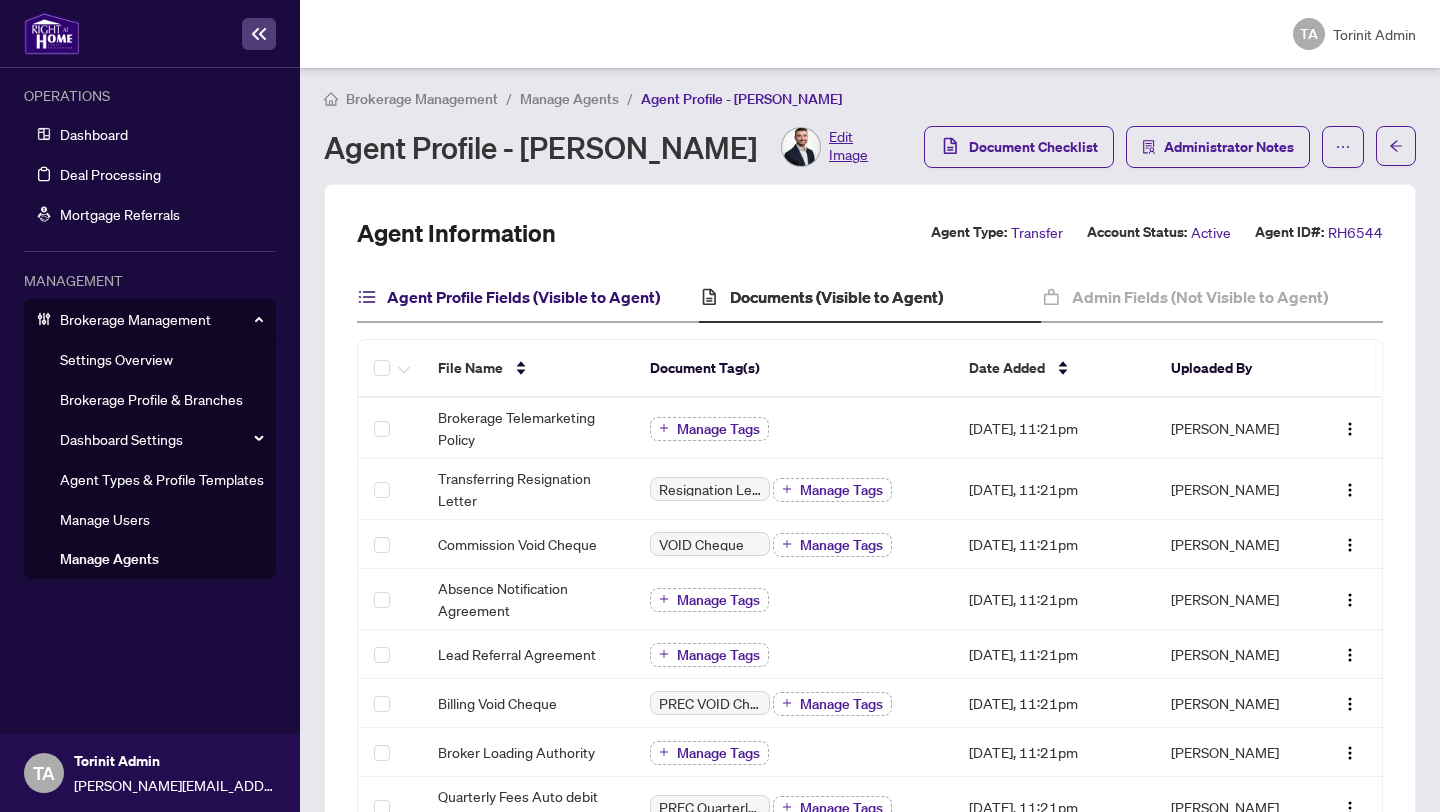 click on "Agent Profile Fields (Visible to Agent)" at bounding box center [523, 297] 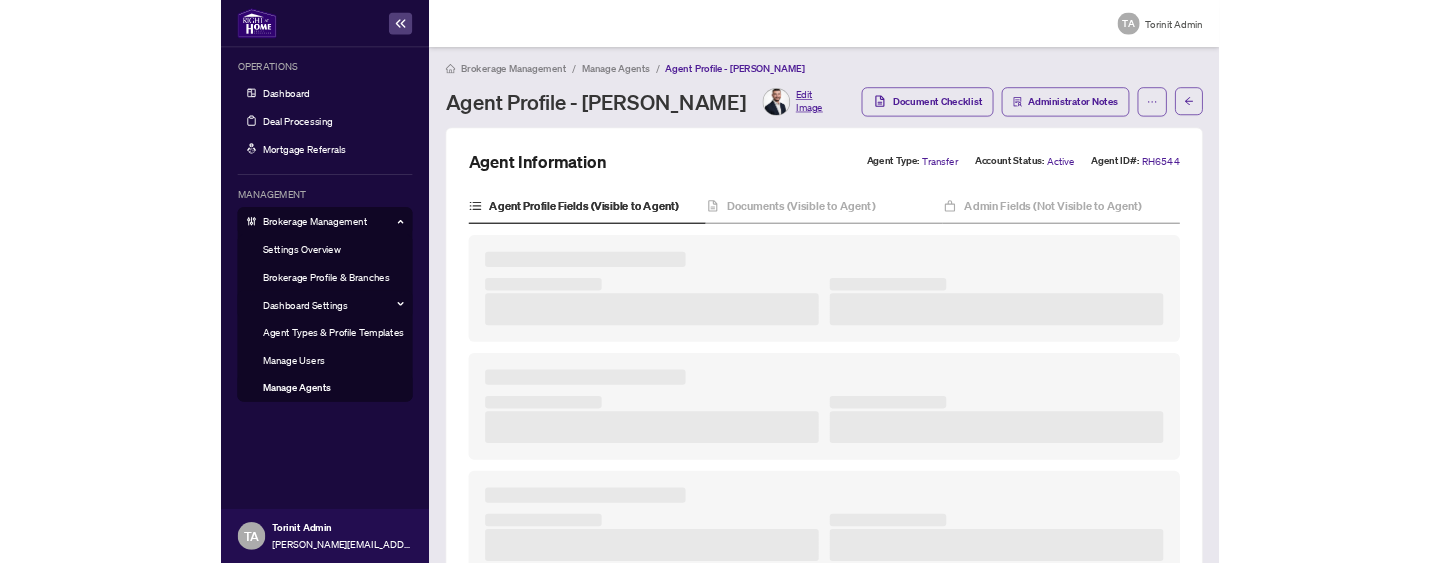 scroll, scrollTop: 0, scrollLeft: 0, axis: both 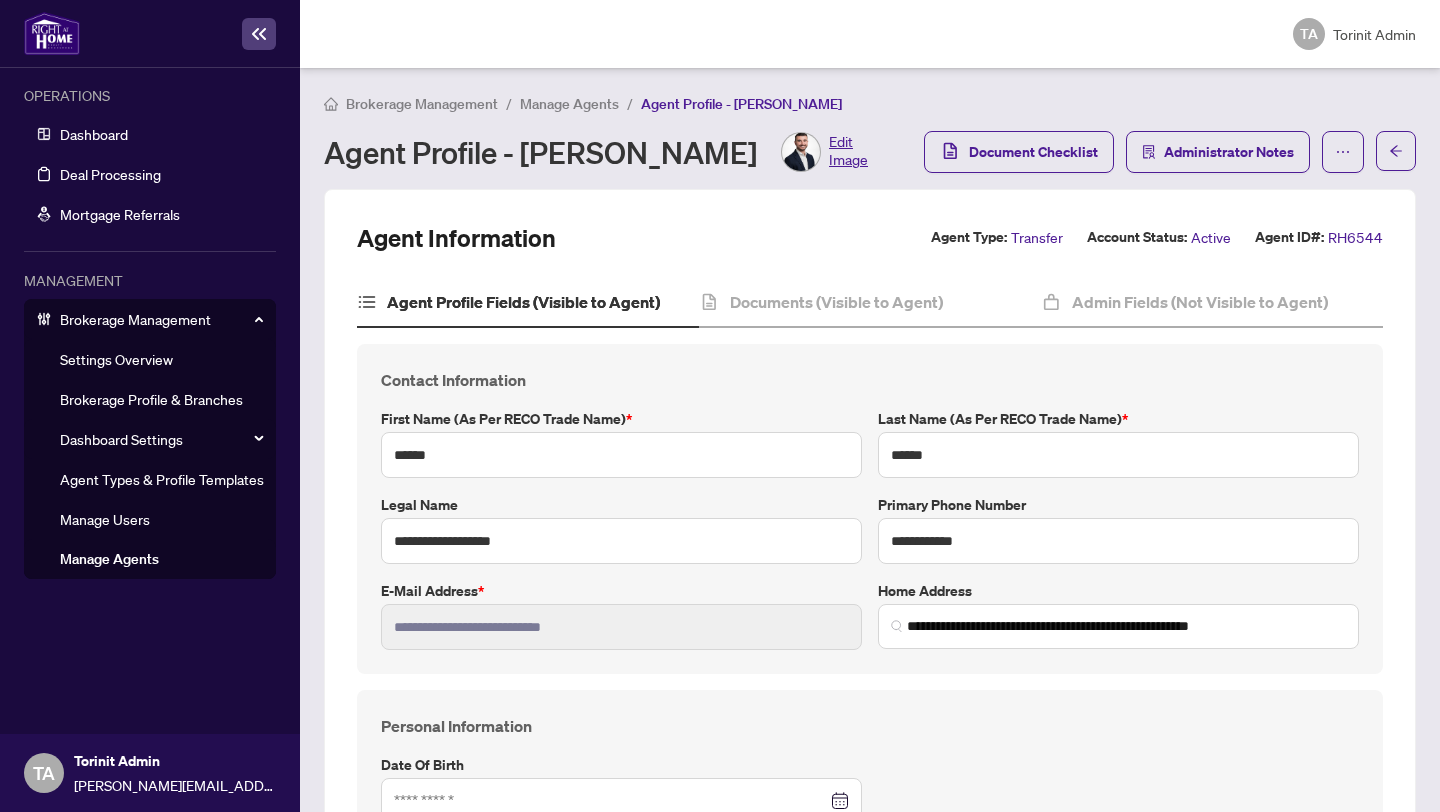 type on "**********" 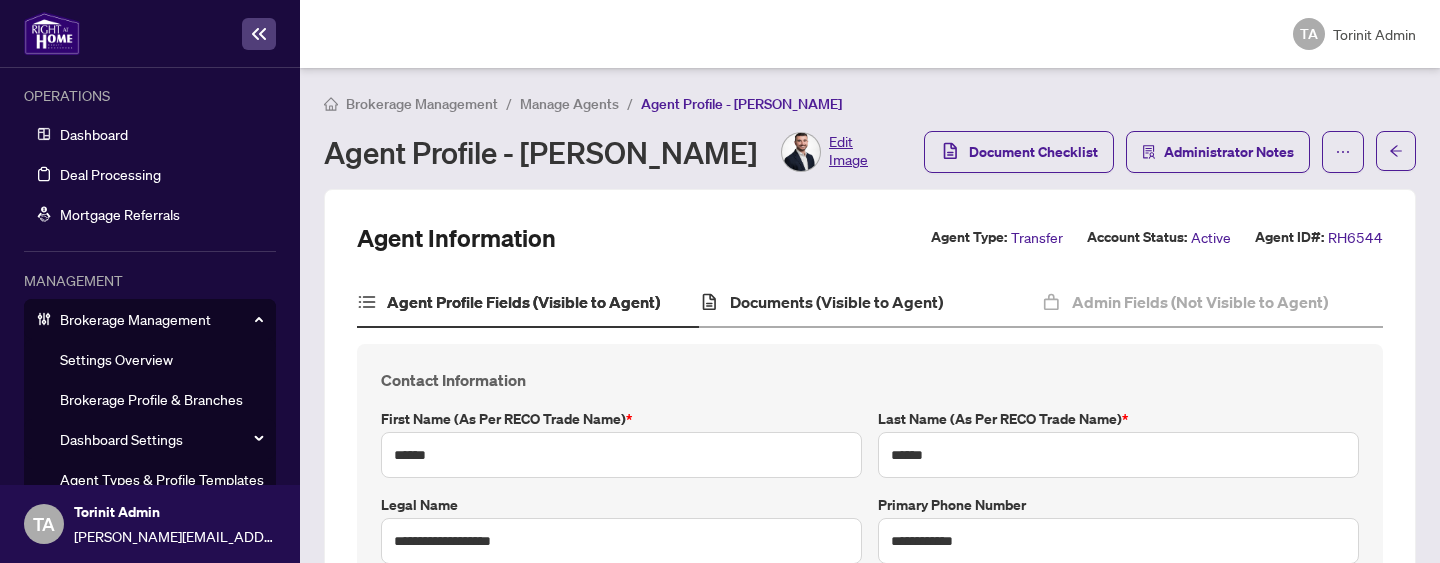 click on "Documents (Visible to Agent)" at bounding box center [870, 303] 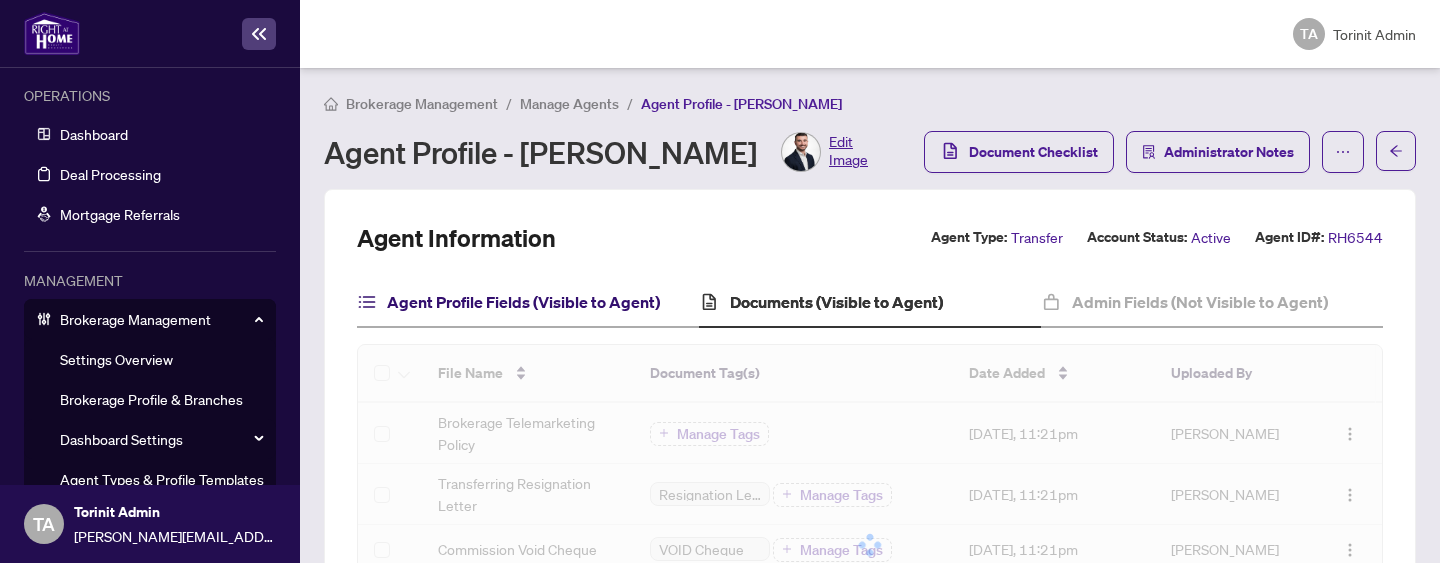 click on "Agent Profile Fields (Visible to Agent)" at bounding box center (523, 302) 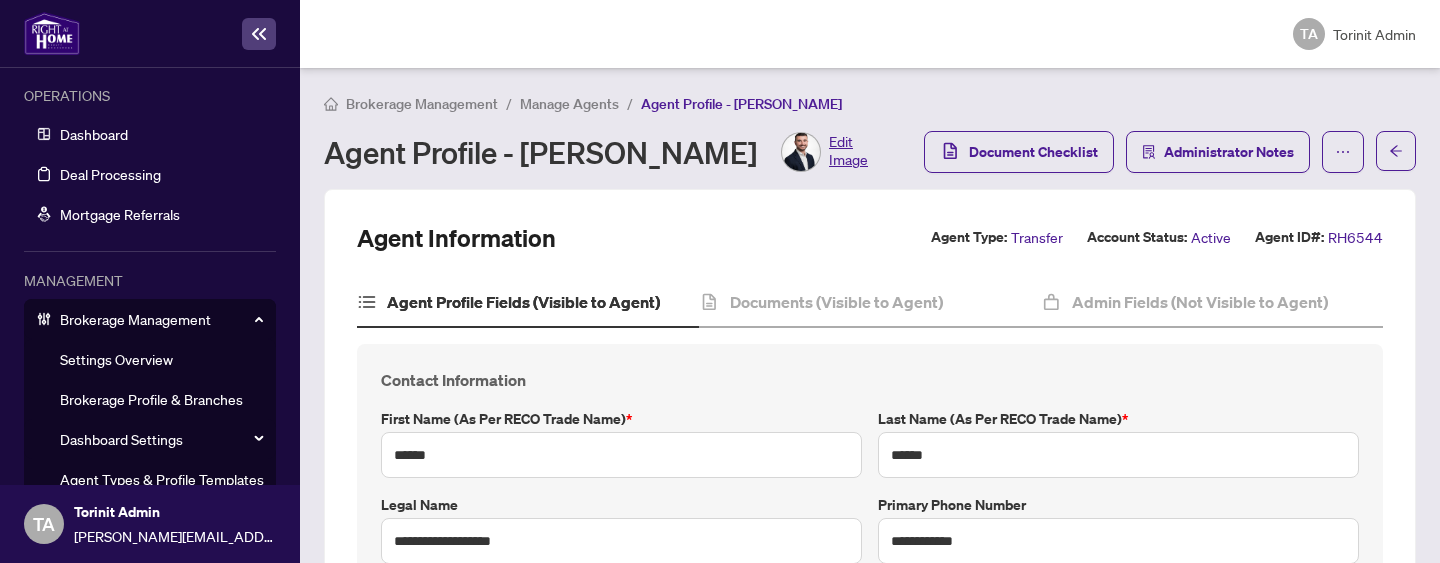 type on "**********" 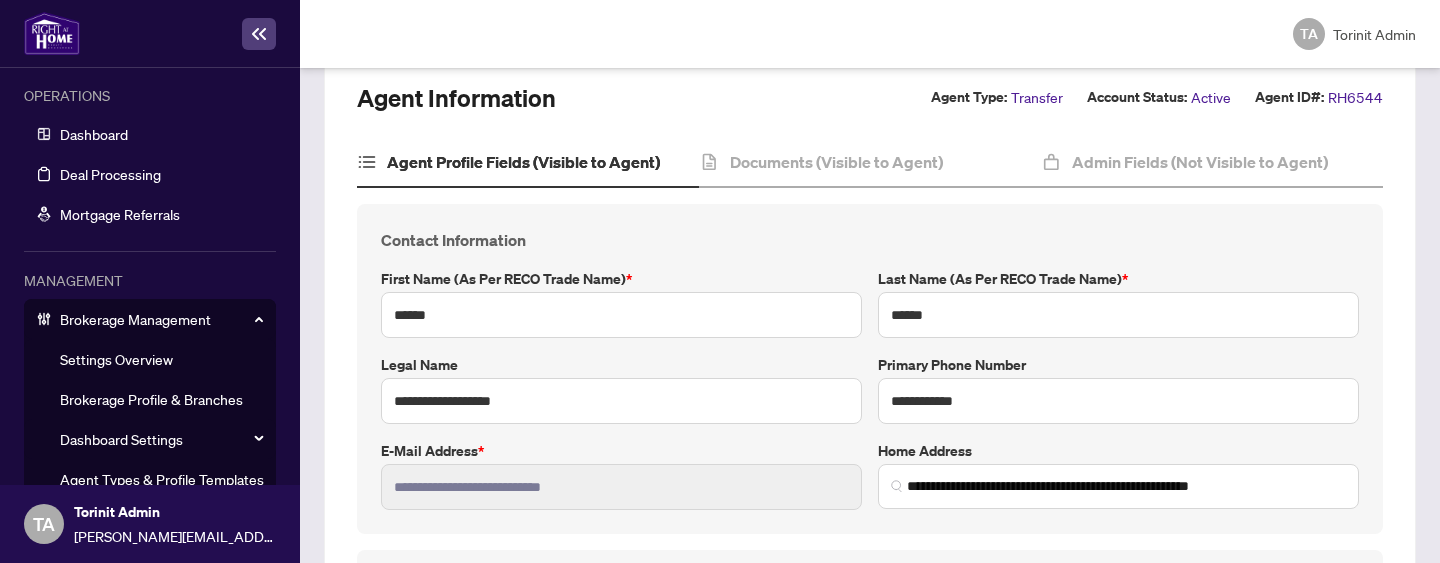 scroll, scrollTop: 0, scrollLeft: 0, axis: both 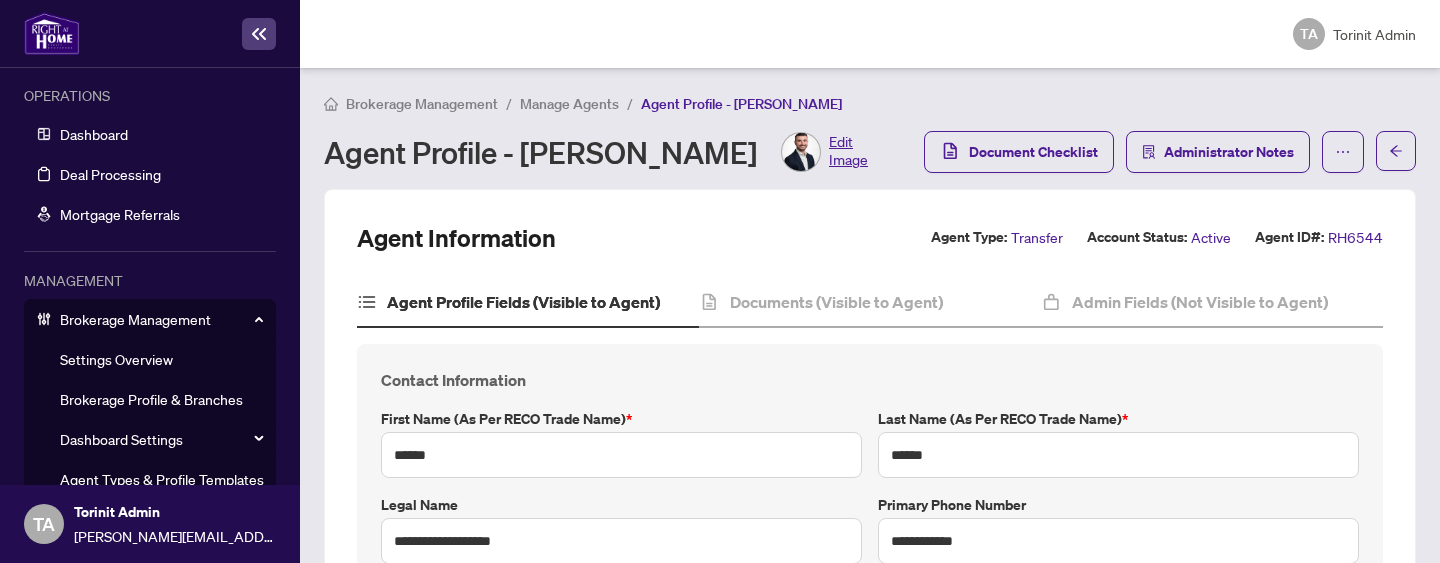 click on "**********" at bounding box center [870, 1923] 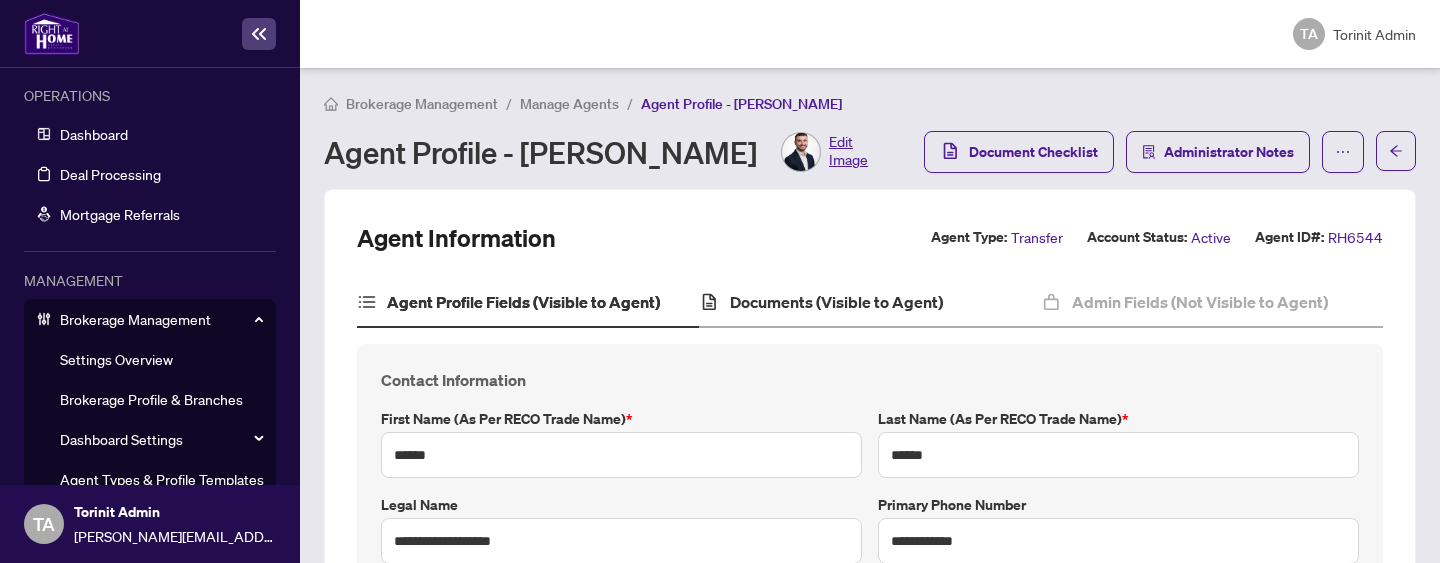 click on "Documents (Visible to Agent)" at bounding box center [870, 303] 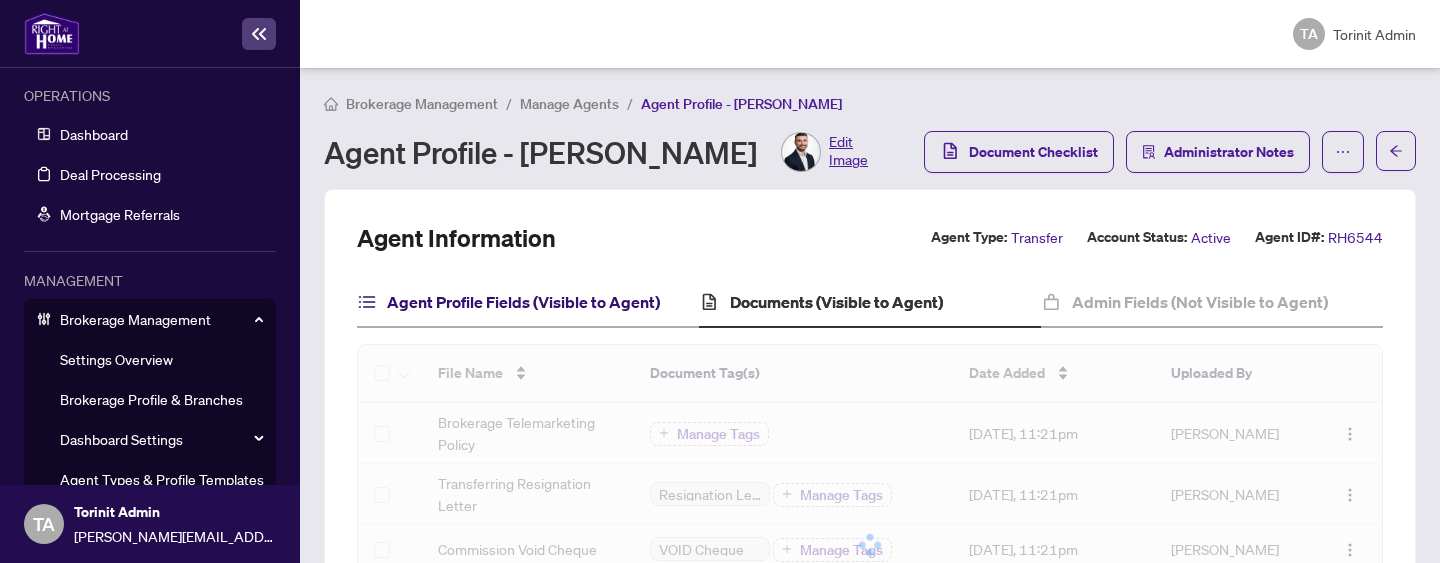 click on "Agent Profile Fields (Visible to Agent)" at bounding box center (523, 302) 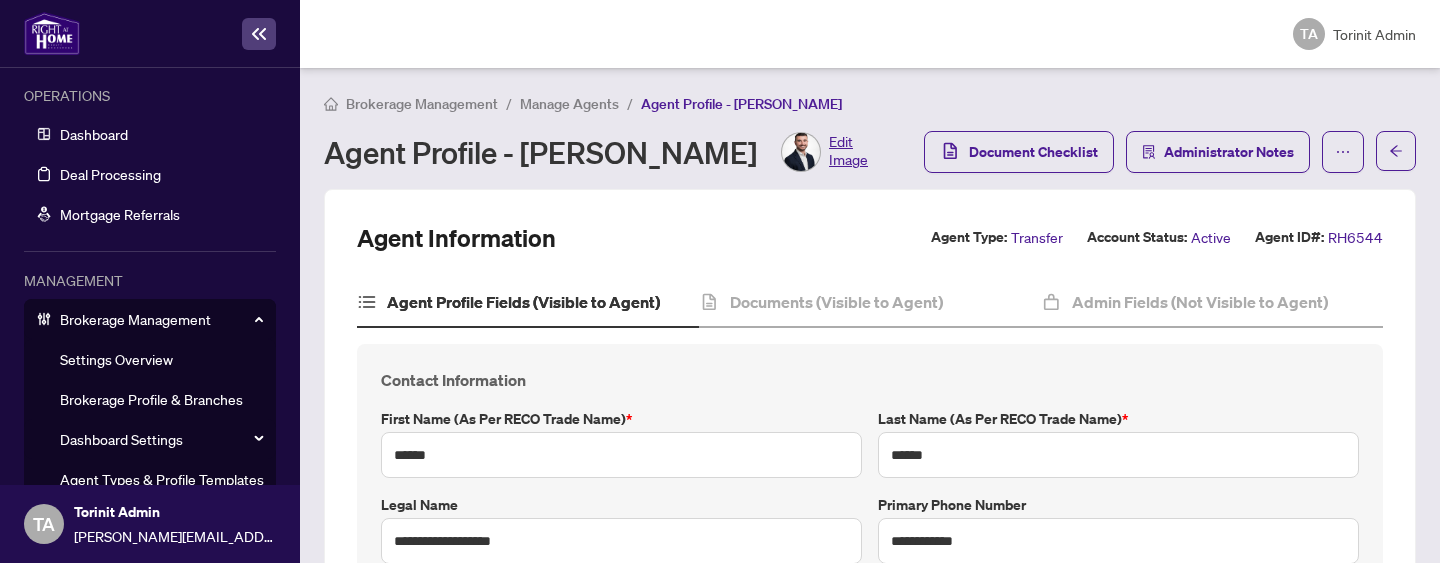 type on "**********" 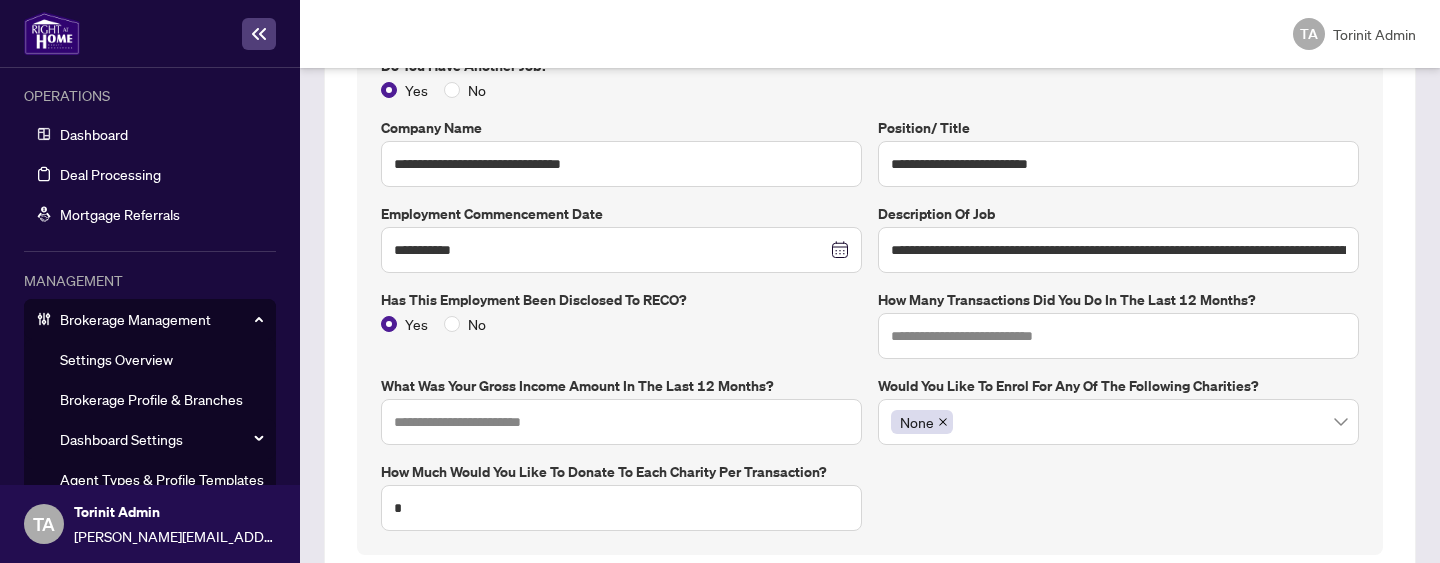 scroll, scrollTop: 1400, scrollLeft: 0, axis: vertical 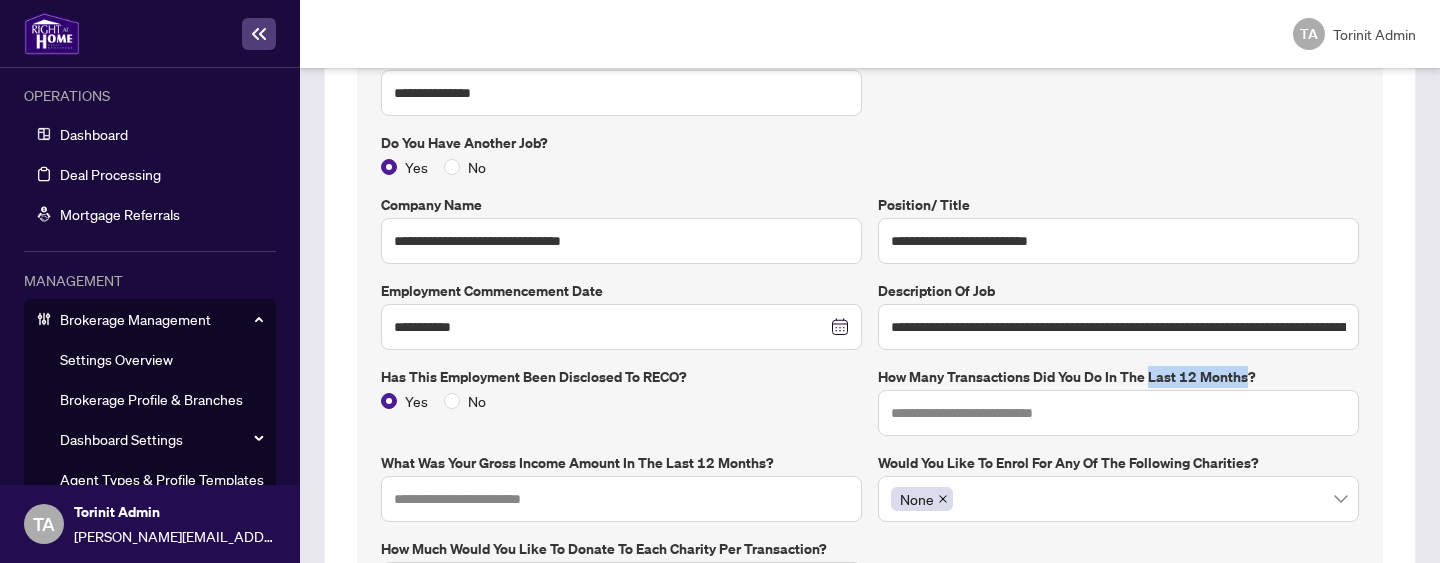 drag, startPoint x: 1145, startPoint y: 368, endPoint x: 1242, endPoint y: 376, distance: 97.32934 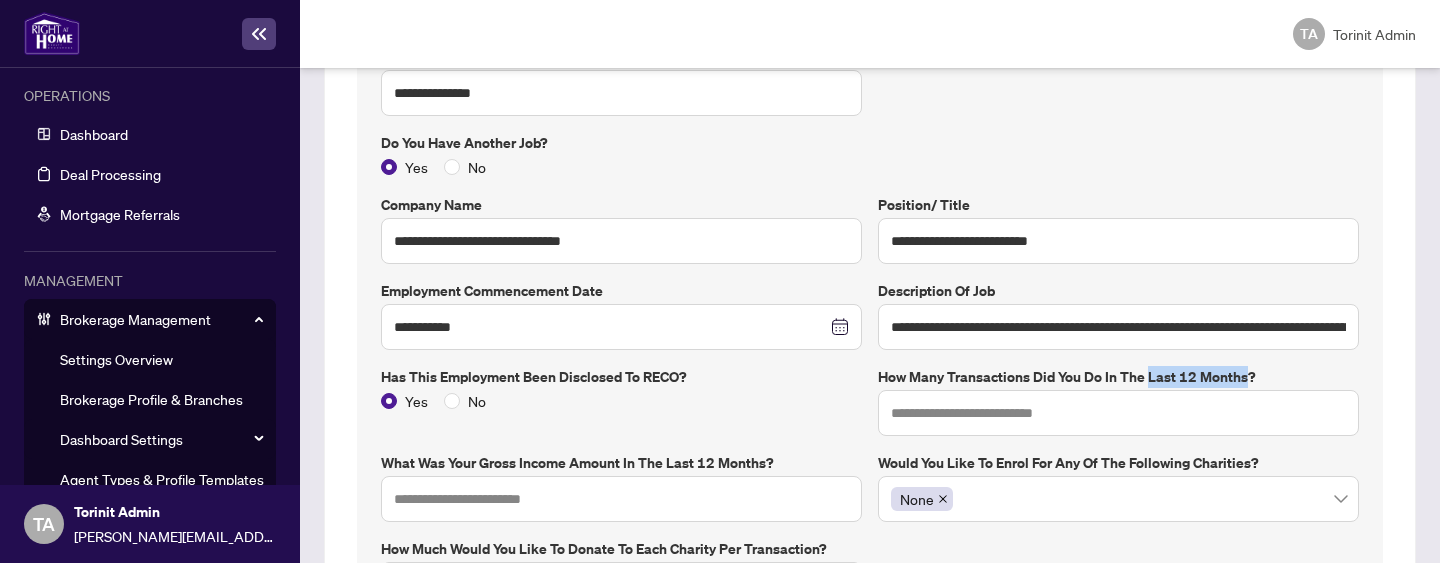 click on "How many transactions did you do in the last 12 months?" at bounding box center (1118, 377) 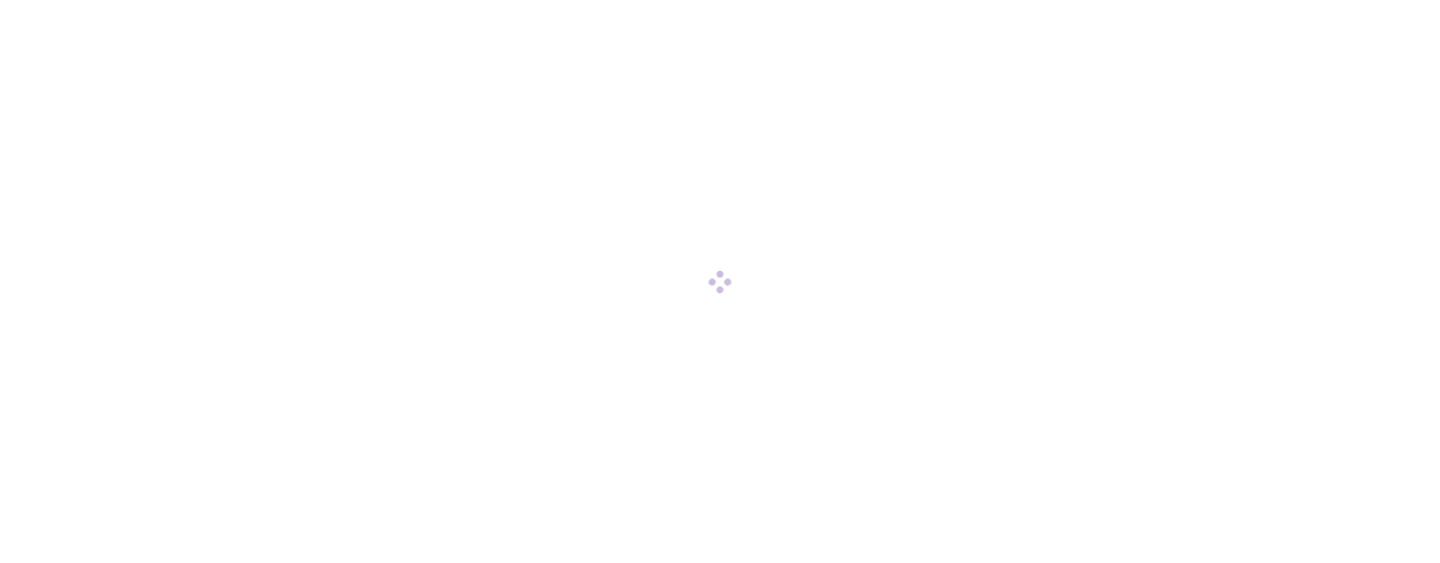 scroll, scrollTop: 0, scrollLeft: 0, axis: both 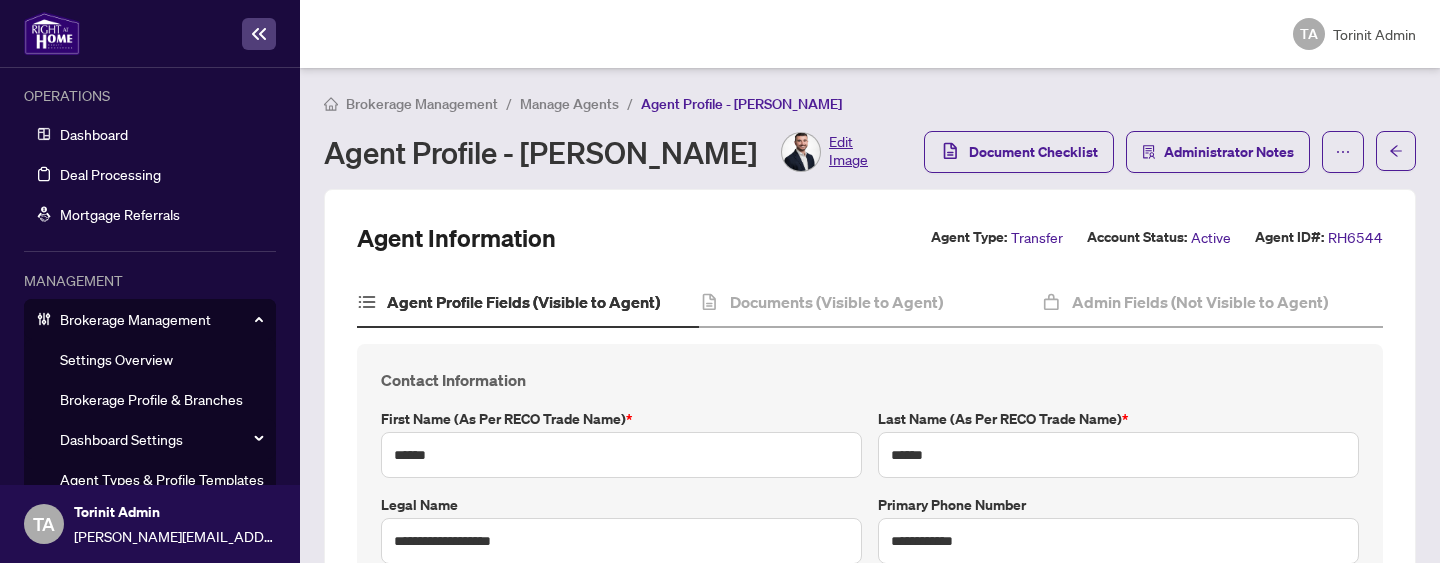 type on "**********" 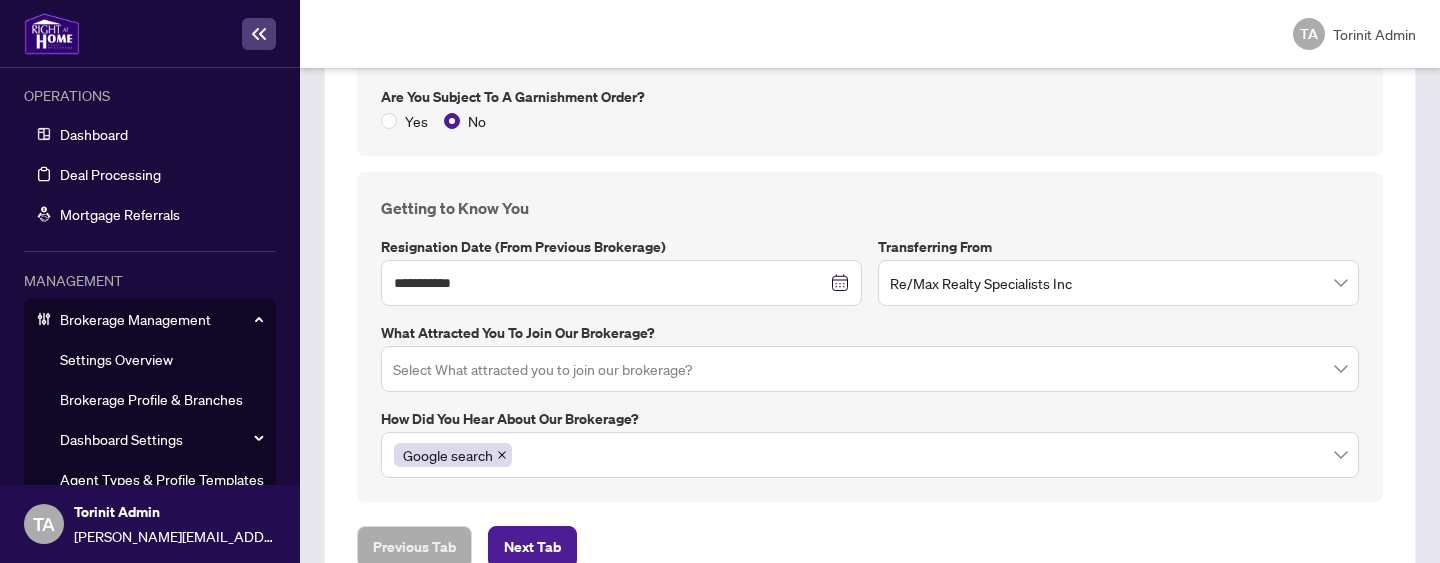 scroll, scrollTop: 3066, scrollLeft: 0, axis: vertical 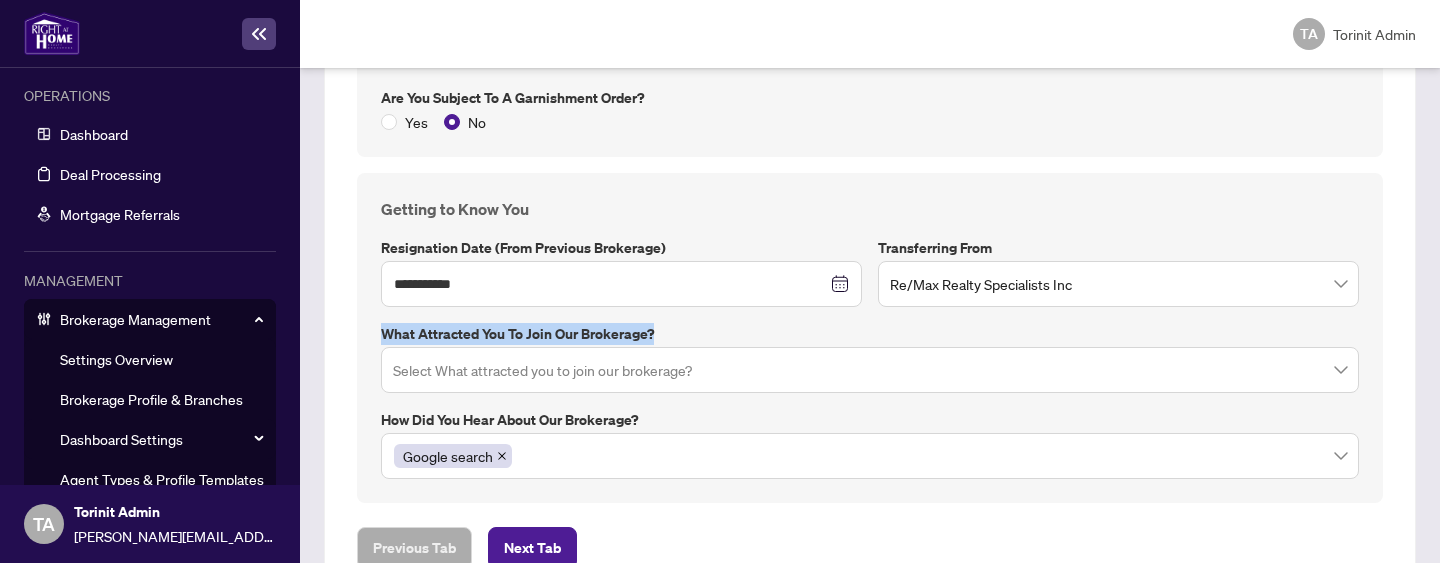 drag, startPoint x: 652, startPoint y: 337, endPoint x: 377, endPoint y: 330, distance: 275.08908 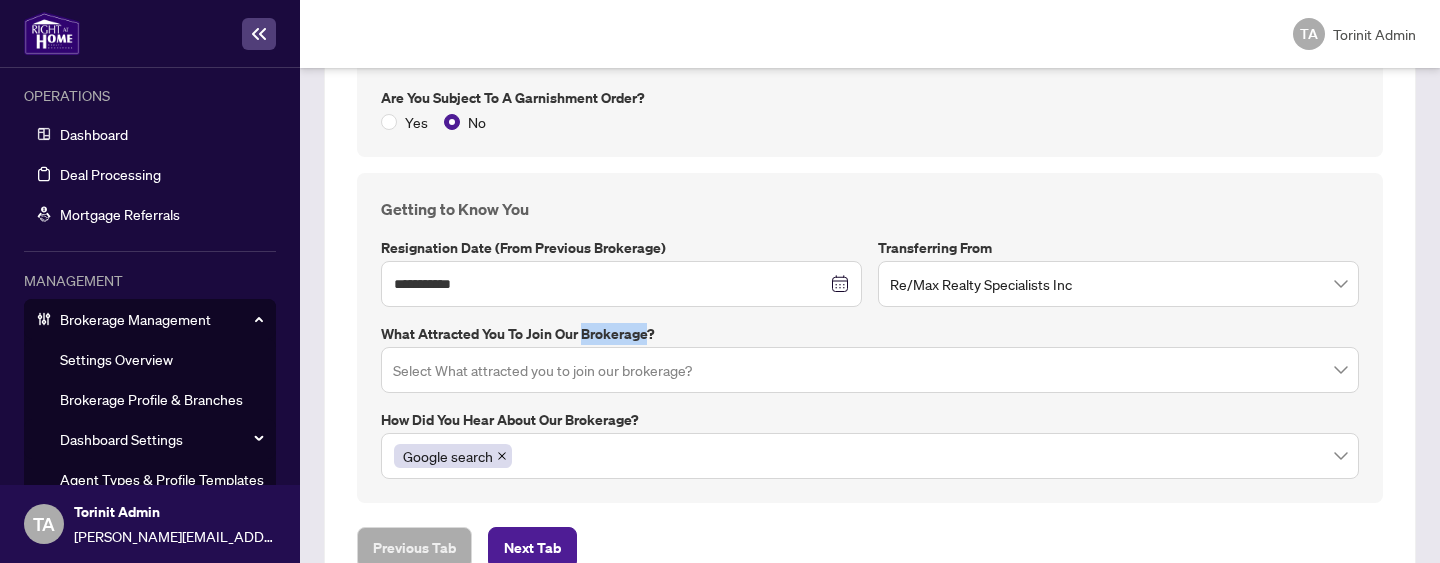 click on "What attracted you to join our brokerage?" at bounding box center [870, 334] 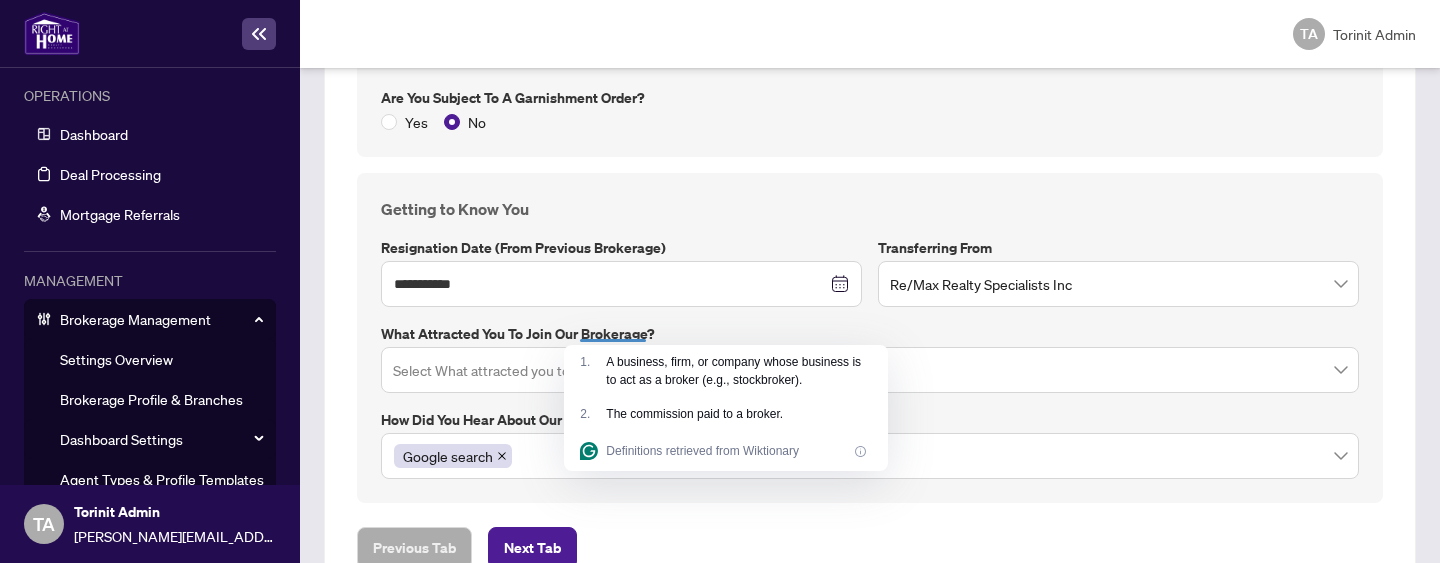 click on "What attracted you to join our brokerage?" at bounding box center [870, 334] 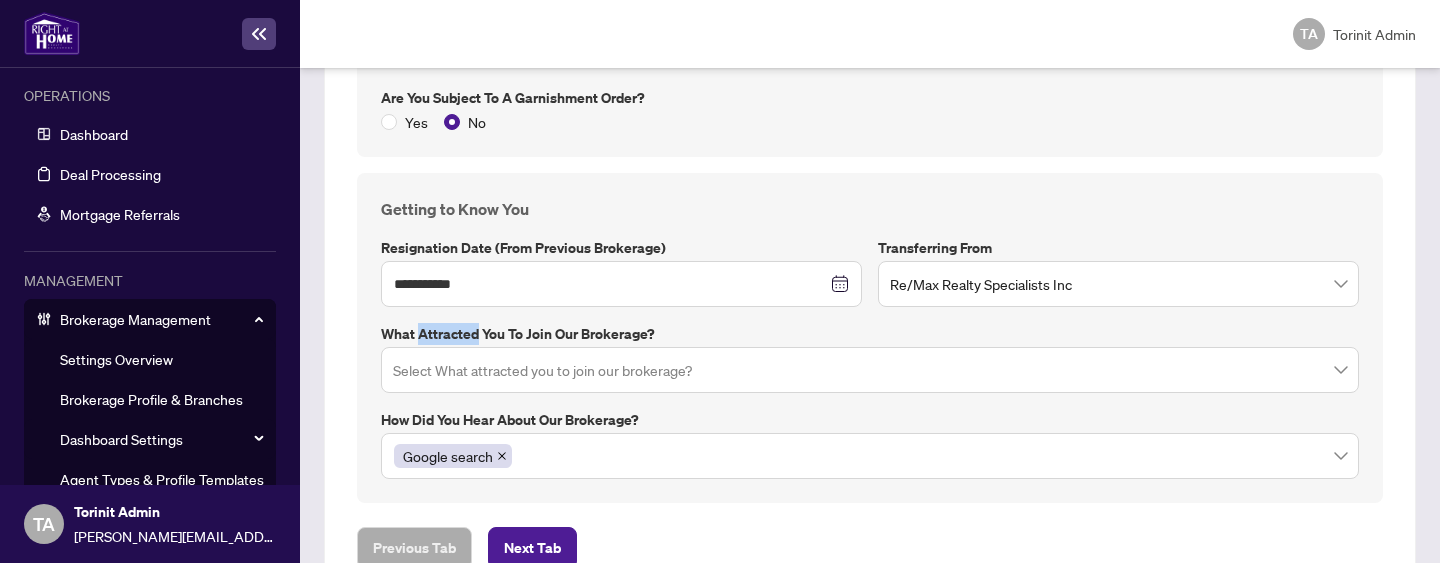 click on "What attracted you to join our brokerage?" at bounding box center (870, 334) 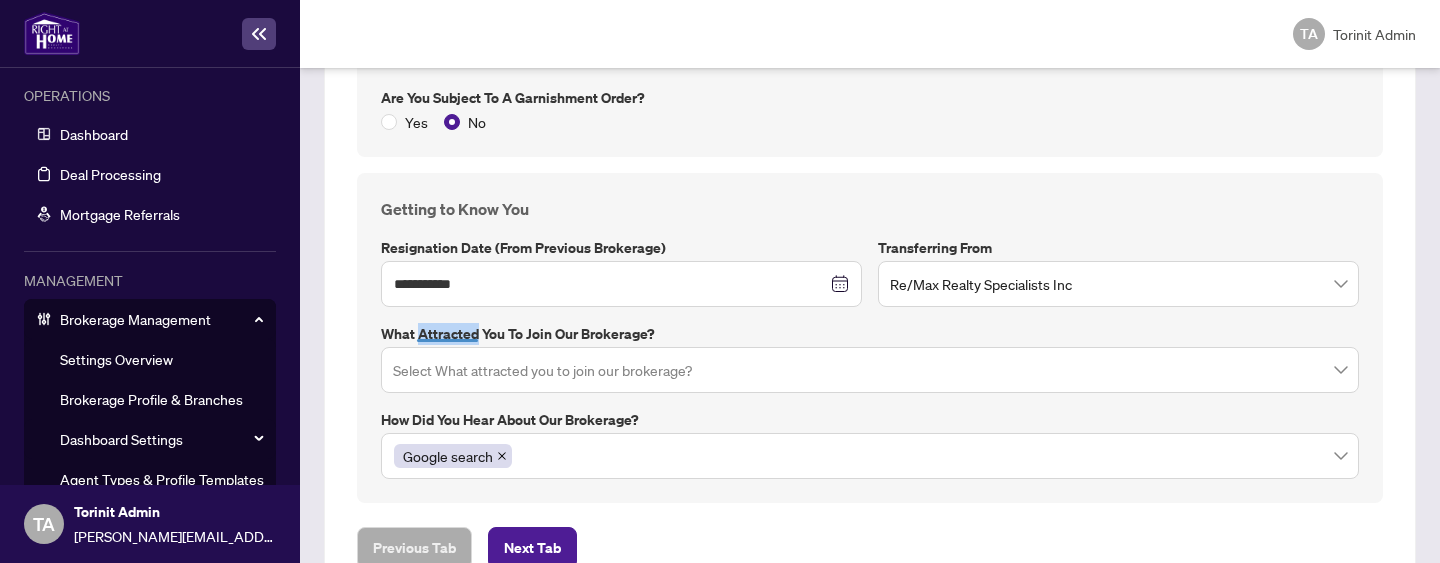 copy on "attracted" 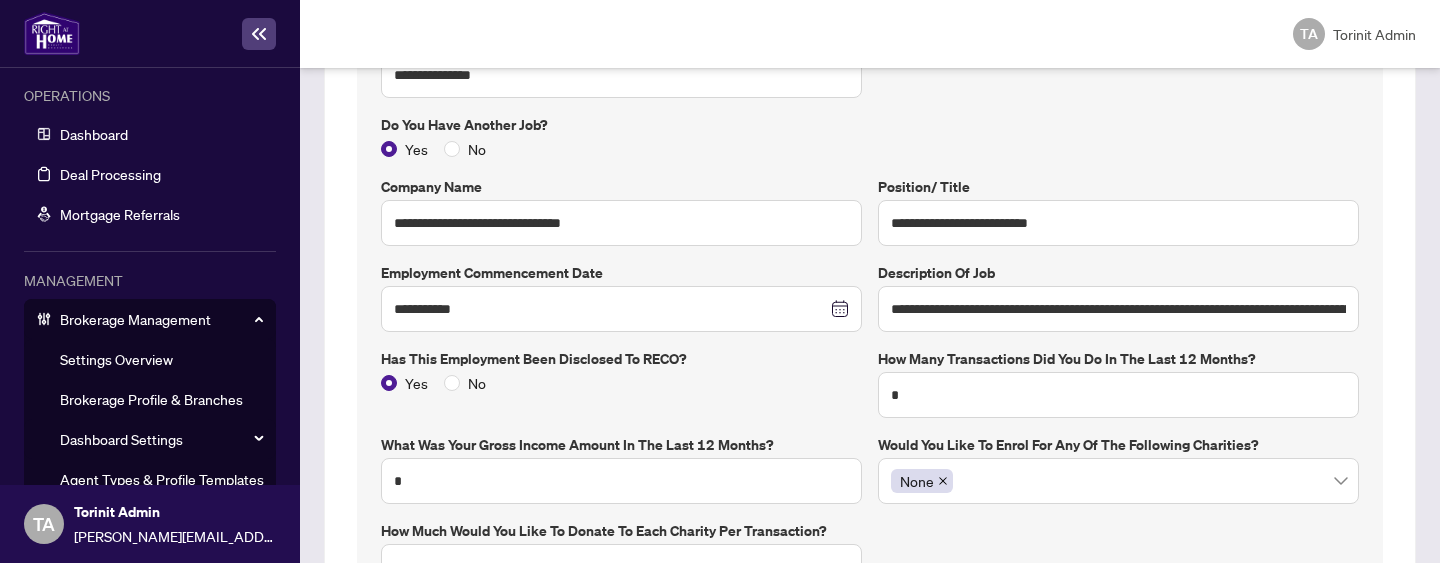 scroll, scrollTop: 1416, scrollLeft: 0, axis: vertical 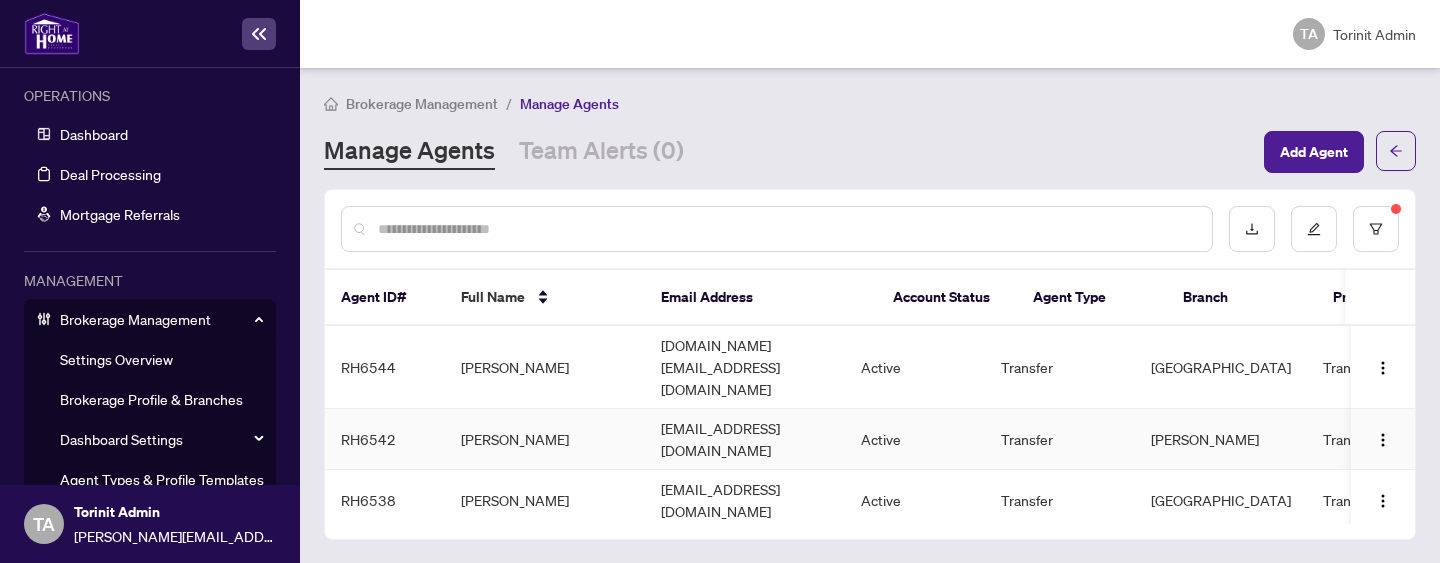 click on "RH6542" at bounding box center [385, 439] 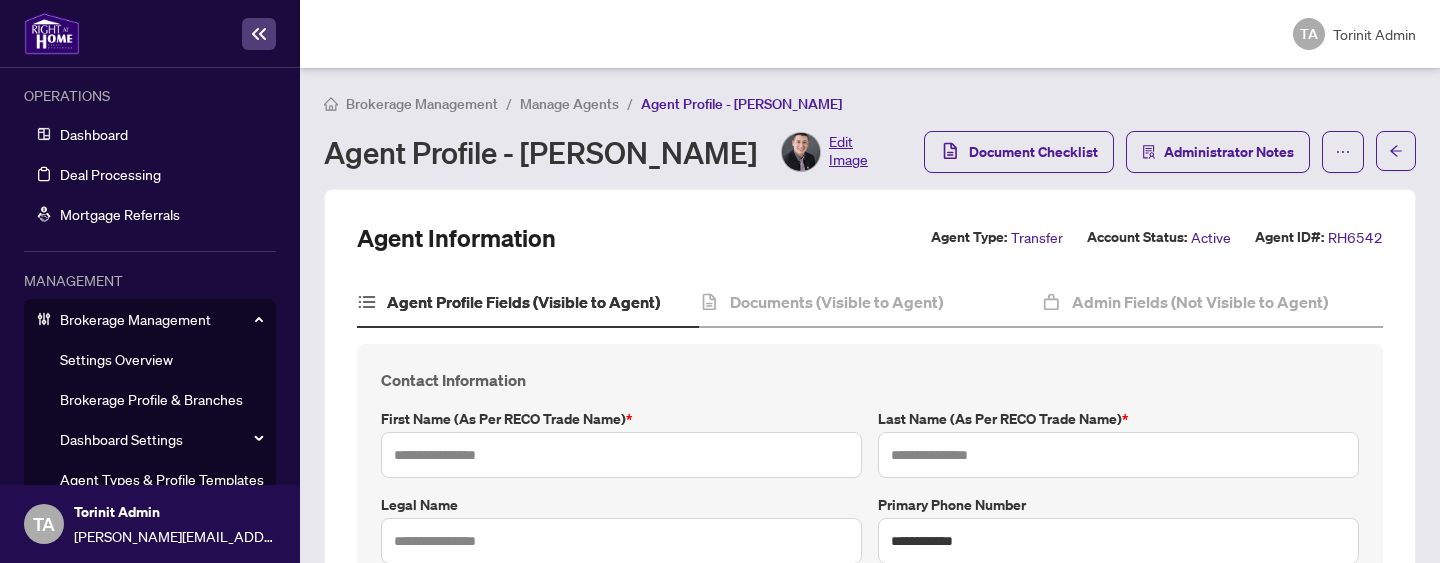 type on "*****" 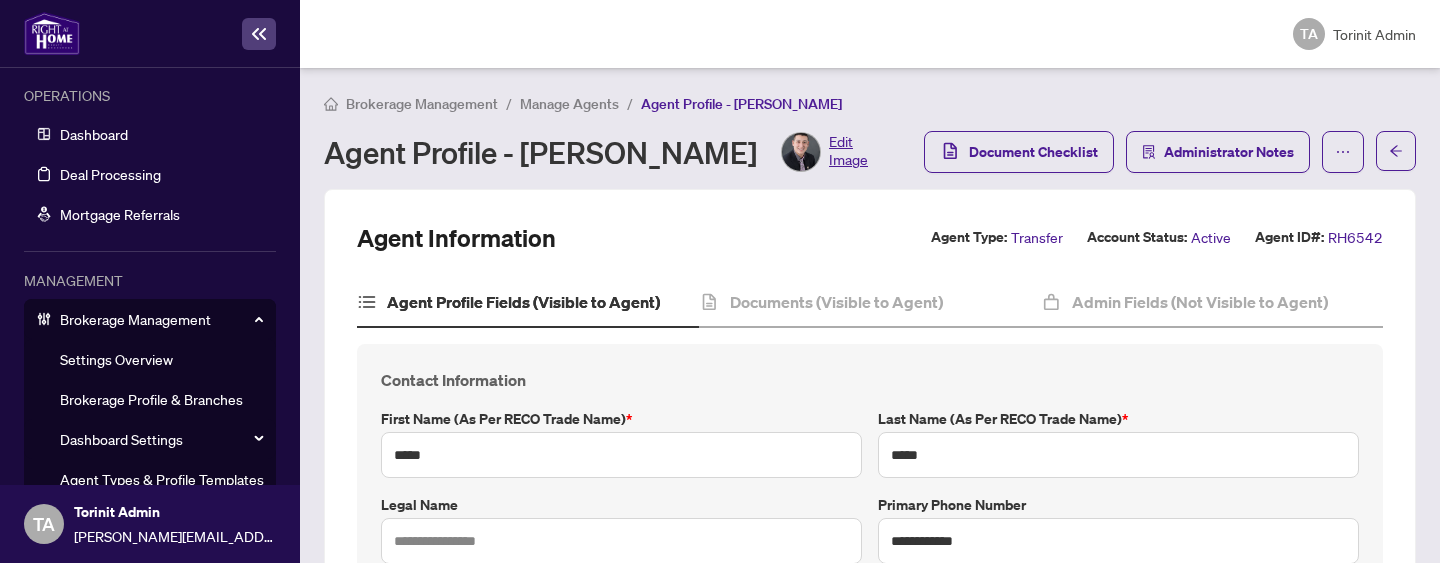 type on "**********" 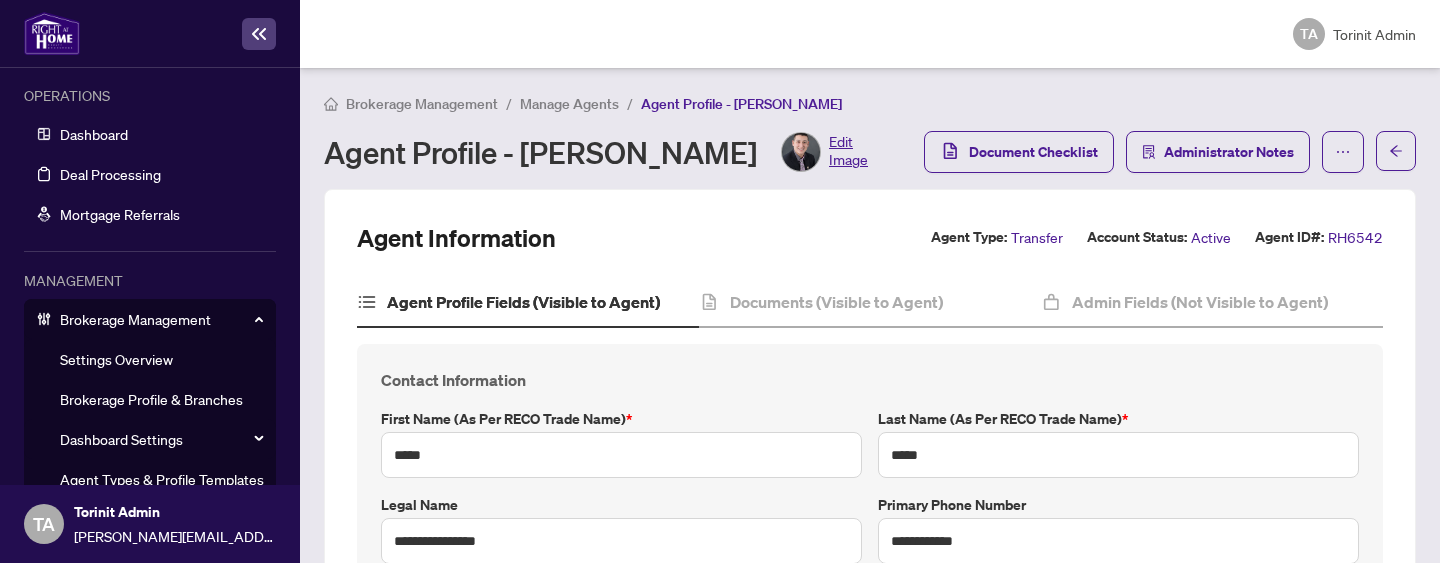 type on "**********" 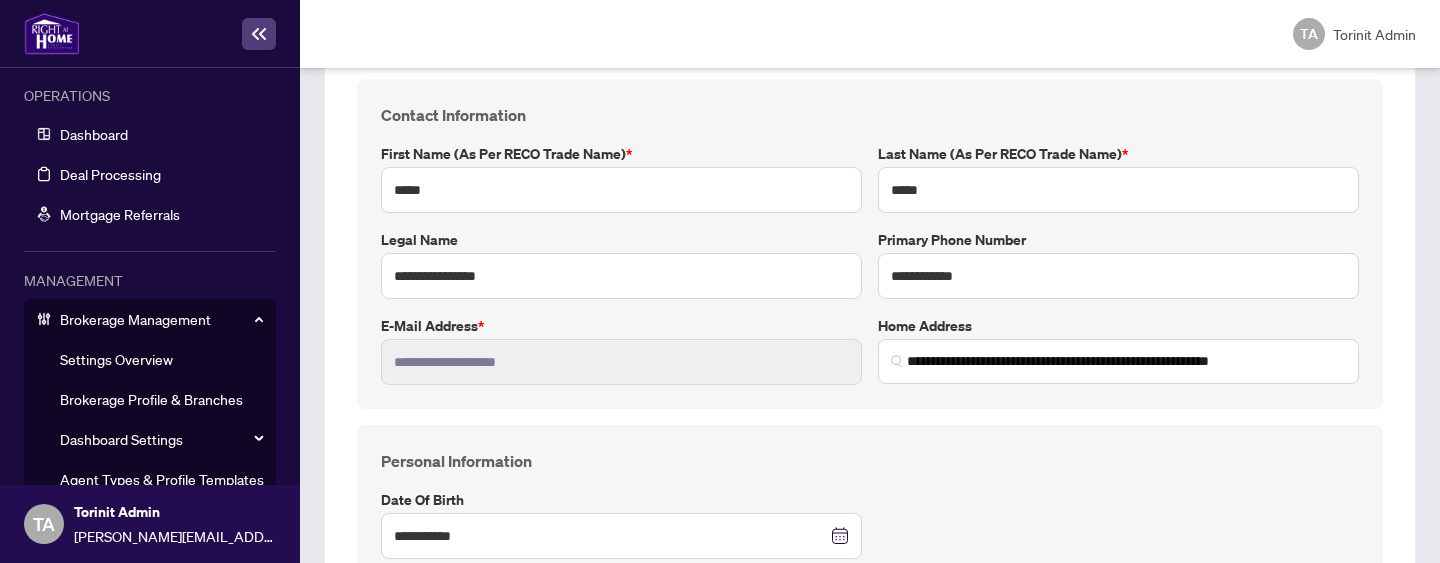 scroll, scrollTop: 275, scrollLeft: 0, axis: vertical 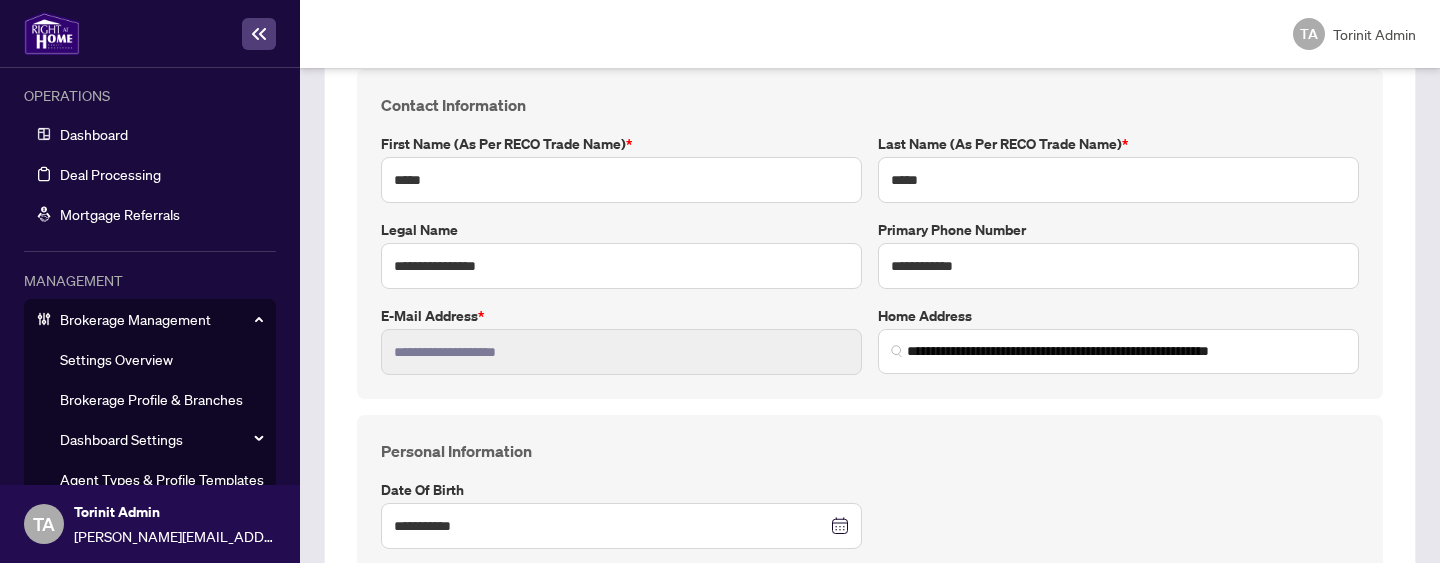 click on "**********" at bounding box center [870, 623] 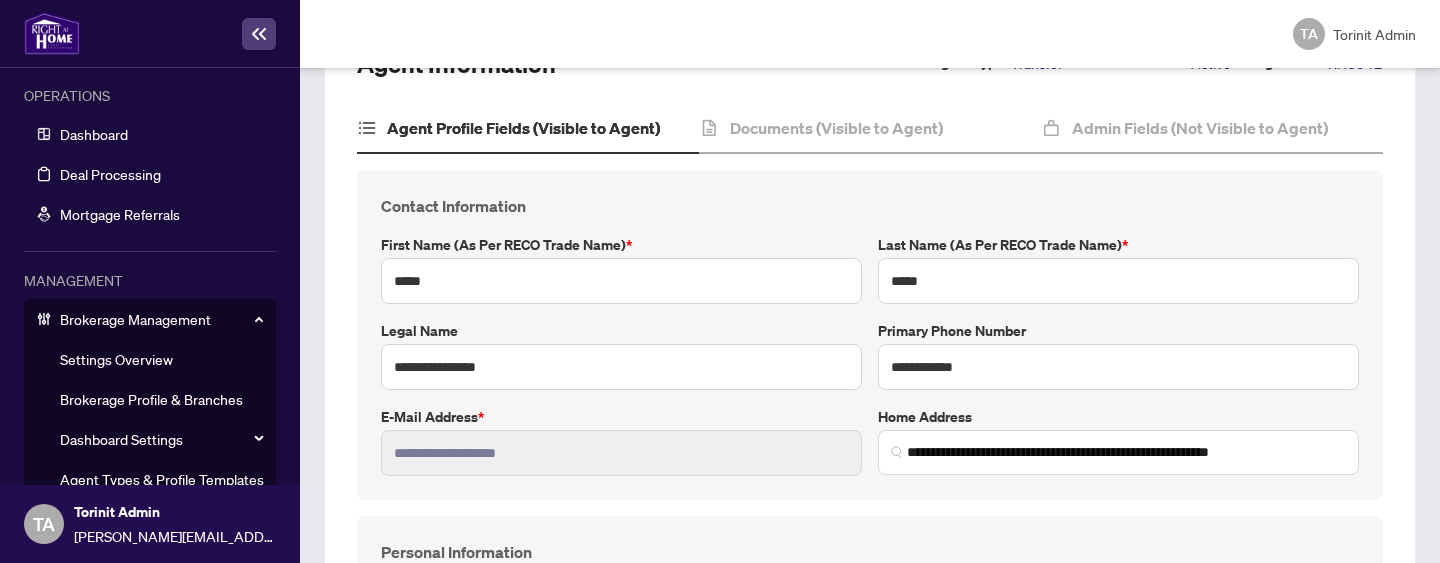 scroll, scrollTop: 0, scrollLeft: 0, axis: both 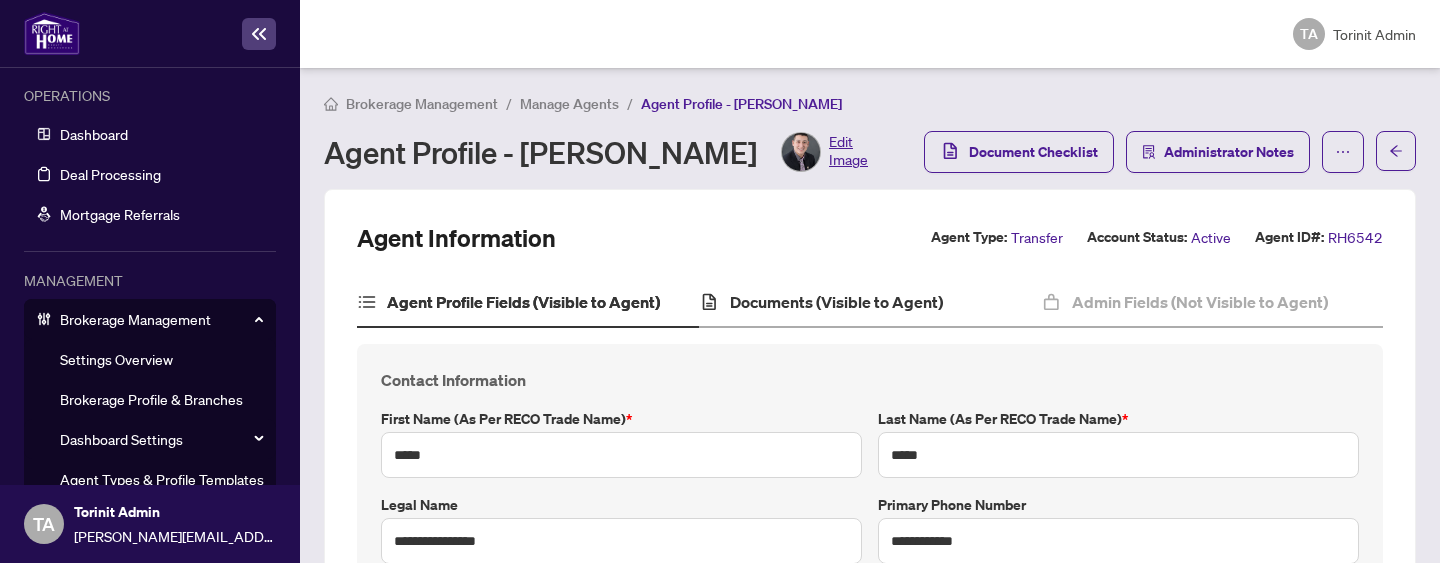 click on "Documents (Visible to Agent)" at bounding box center (870, 303) 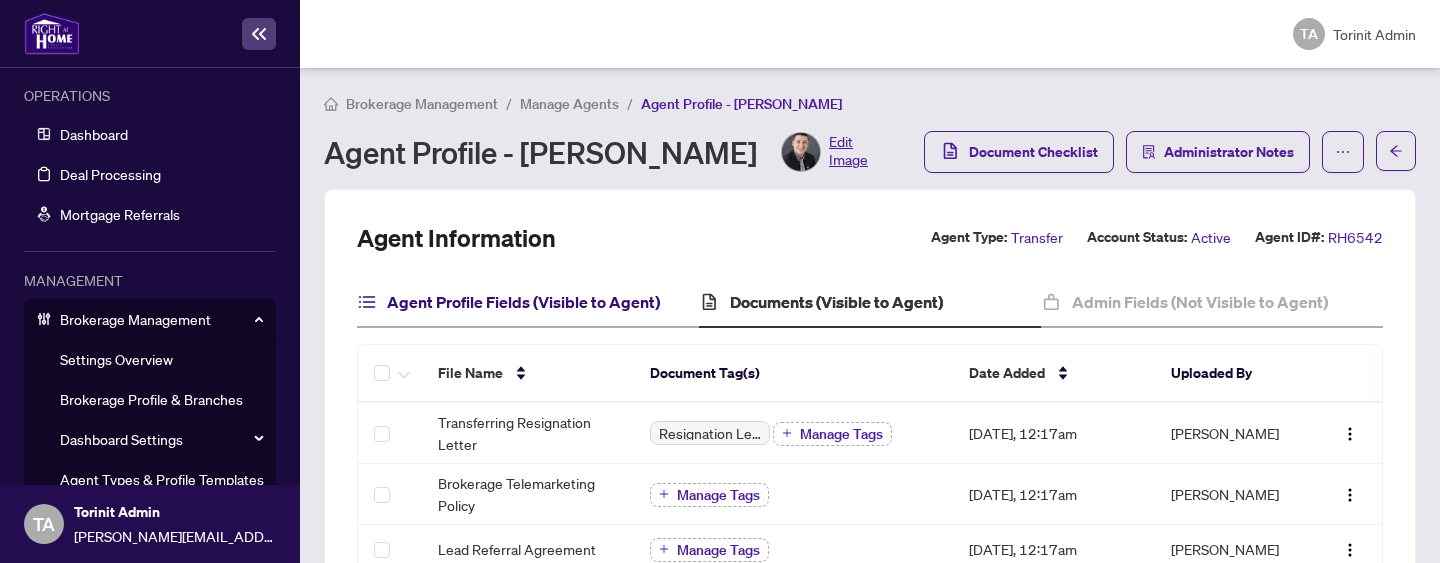 click on "Agent Profile Fields (Visible to Agent)" at bounding box center [523, 302] 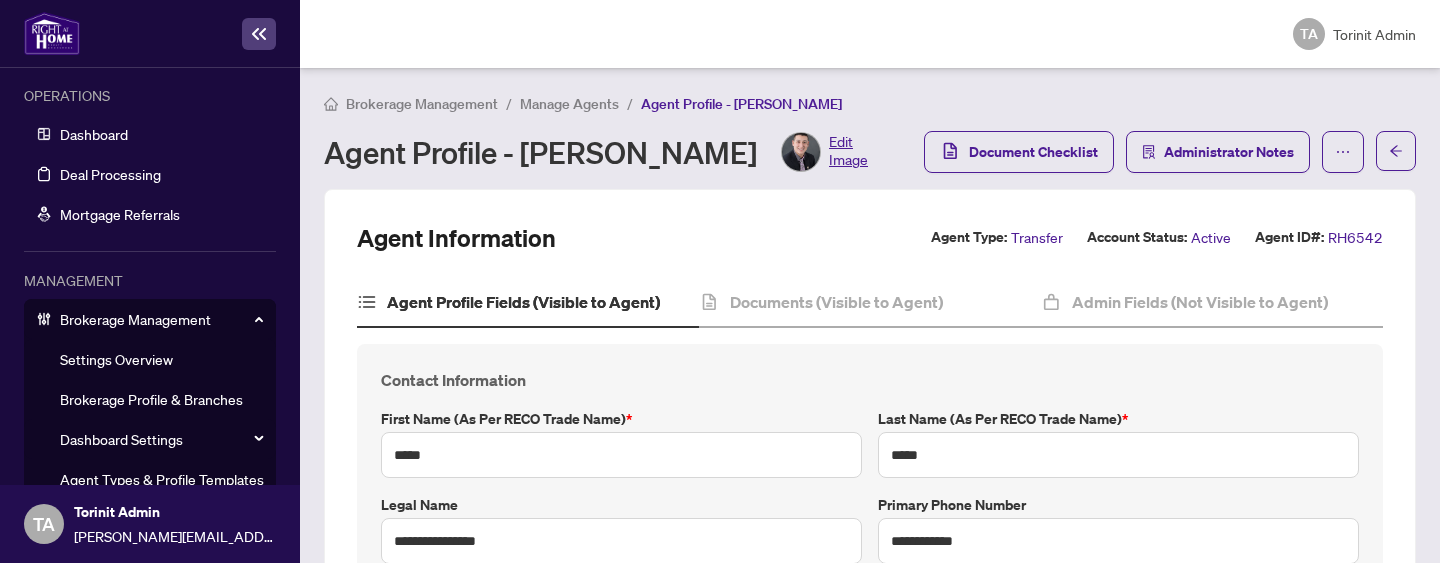 type on "*****" 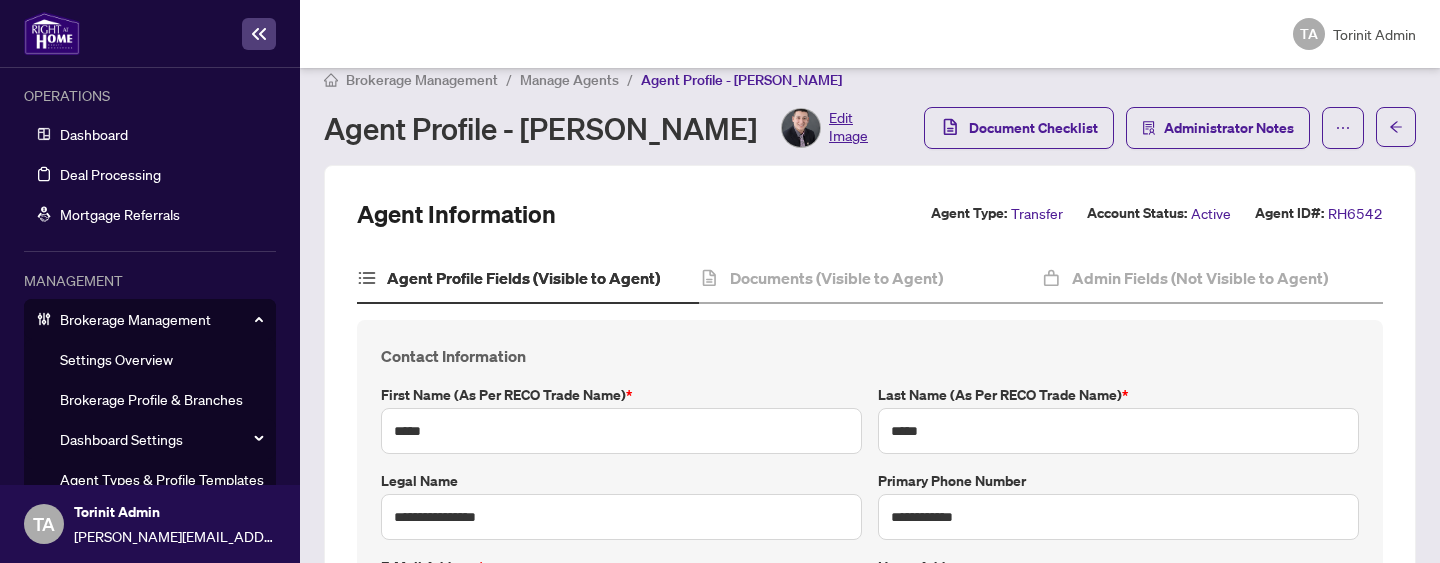 scroll, scrollTop: 0, scrollLeft: 0, axis: both 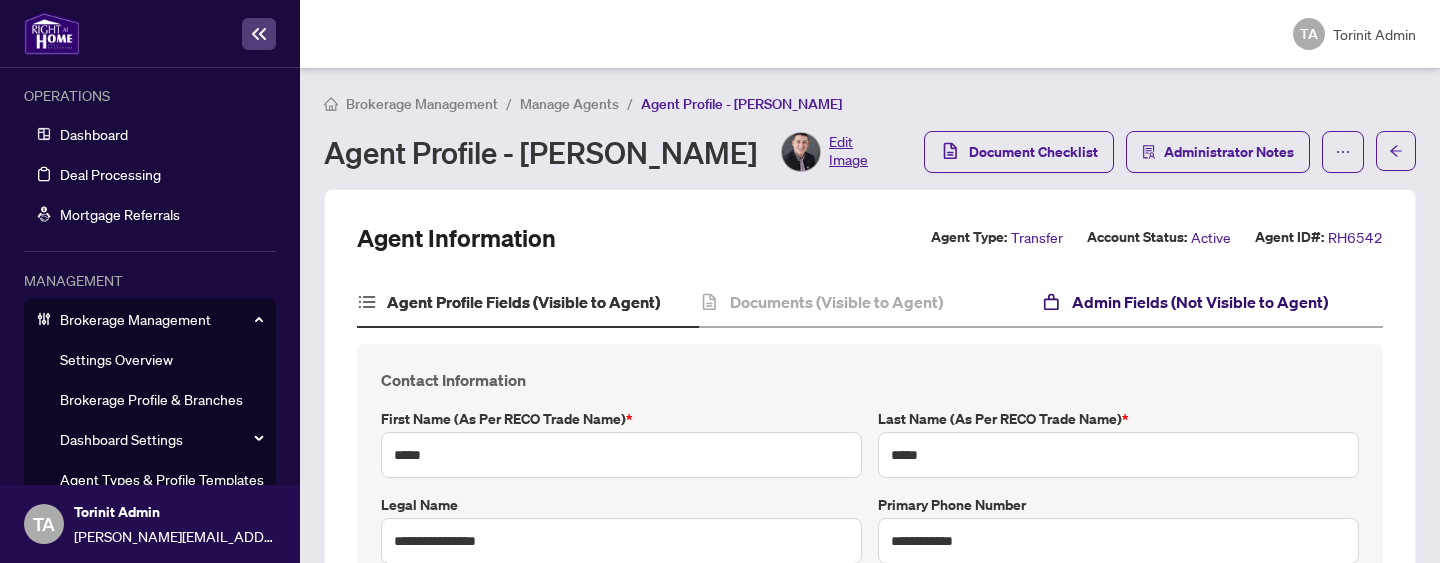 click on "Admin Fields (Not Visible to Agent)" at bounding box center [1200, 302] 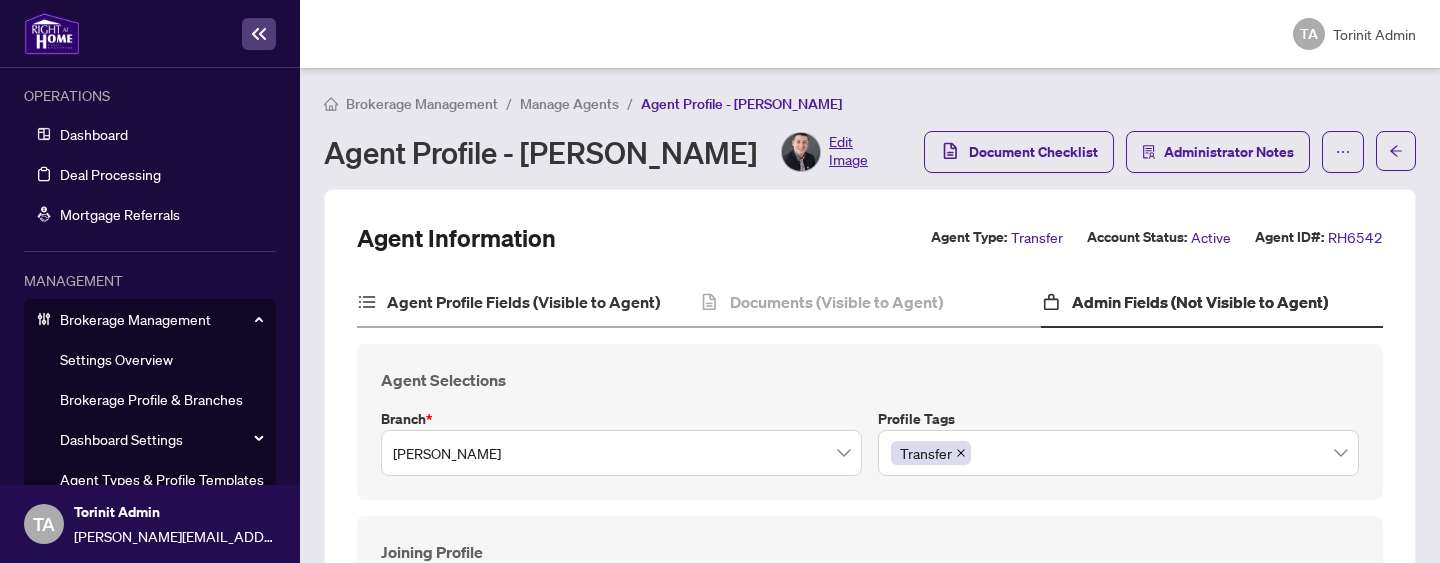 click on "Agent Profile Fields (Visible to Agent)" at bounding box center [528, 303] 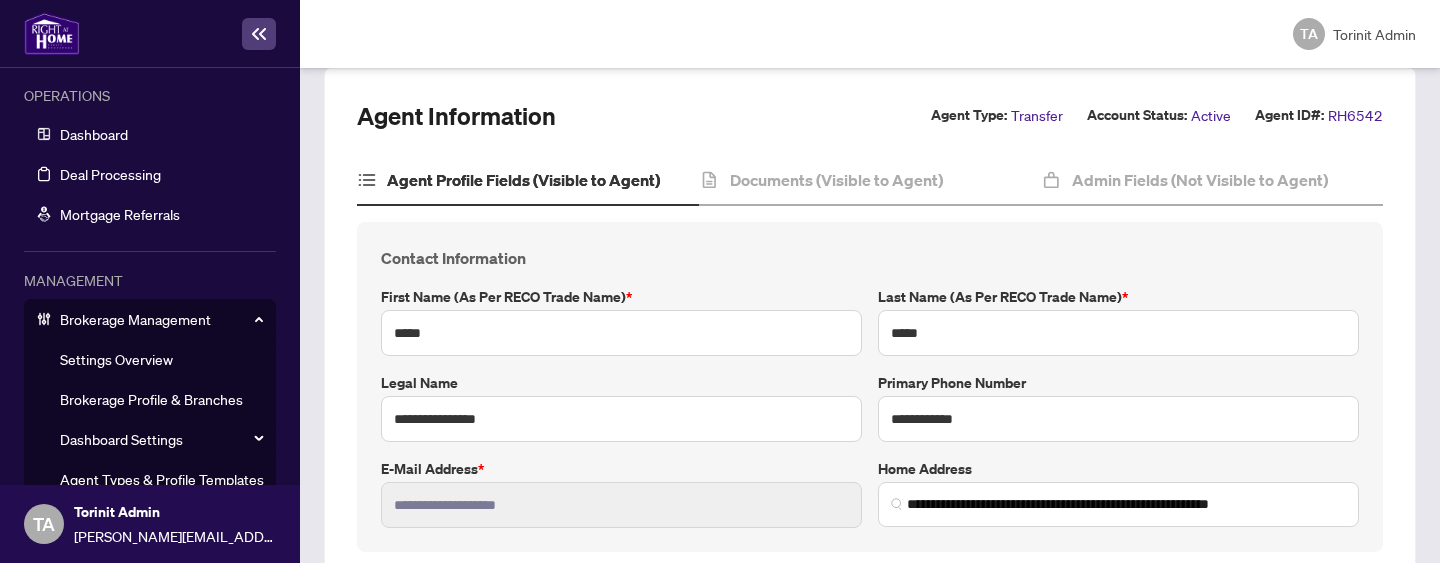 scroll, scrollTop: 0, scrollLeft: 0, axis: both 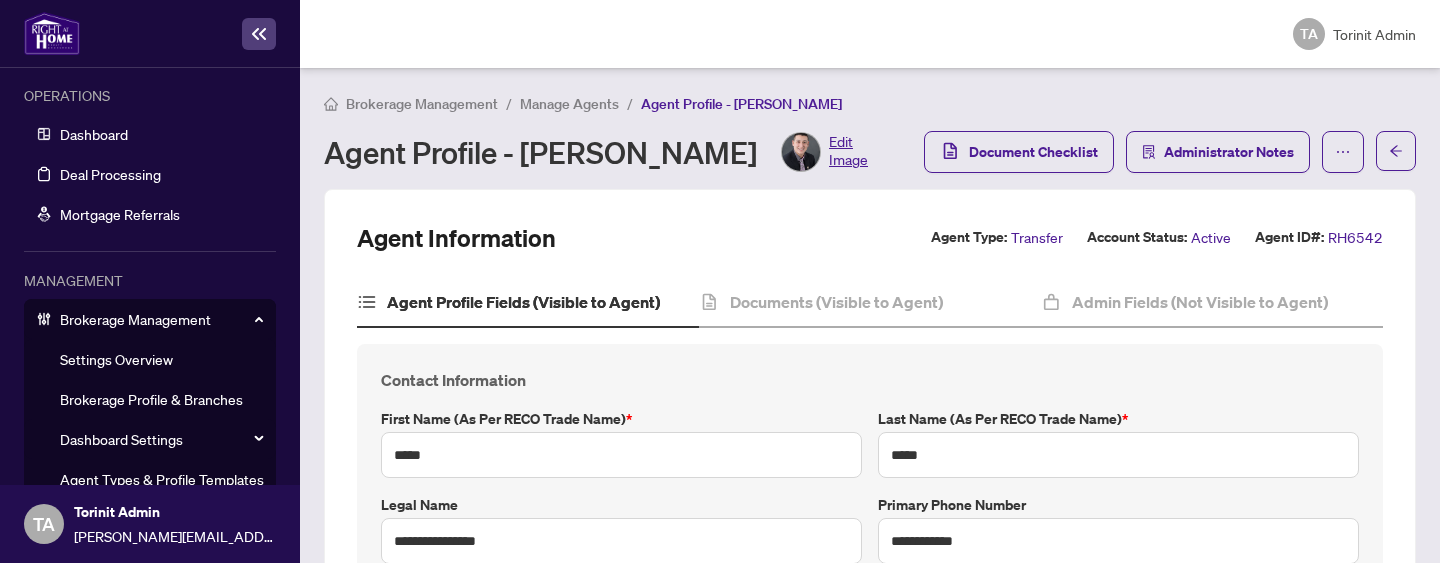 click on "Manage Agents" at bounding box center (569, 103) 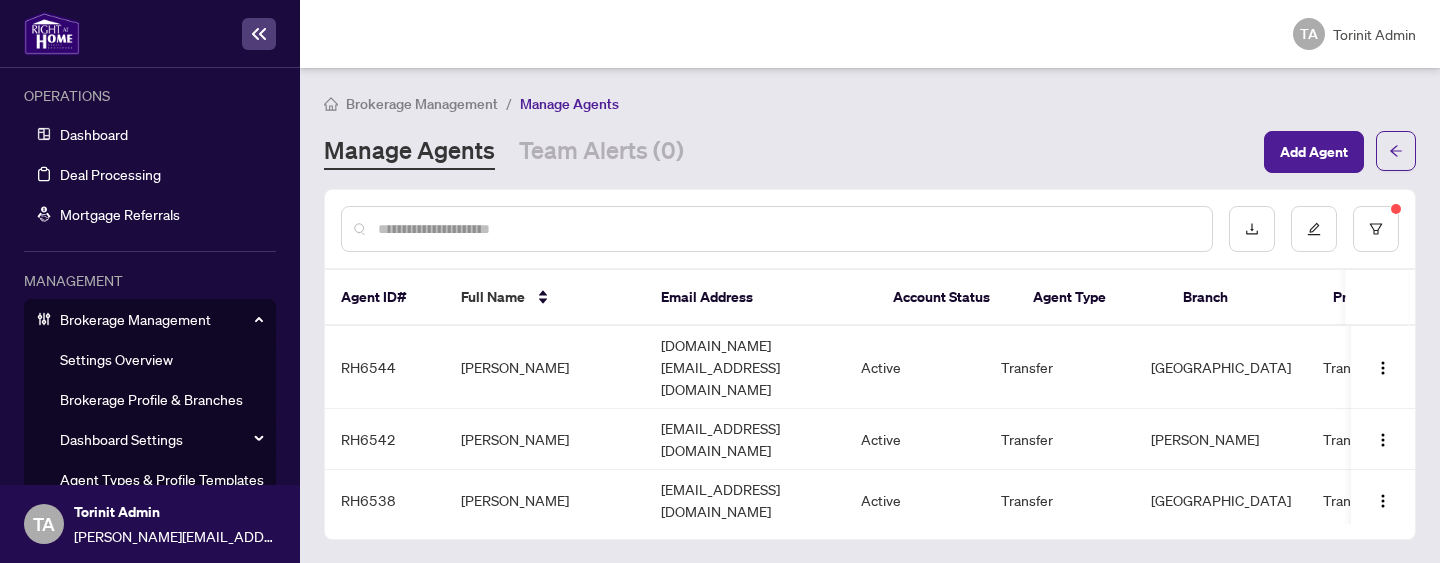 click at bounding box center [787, 229] 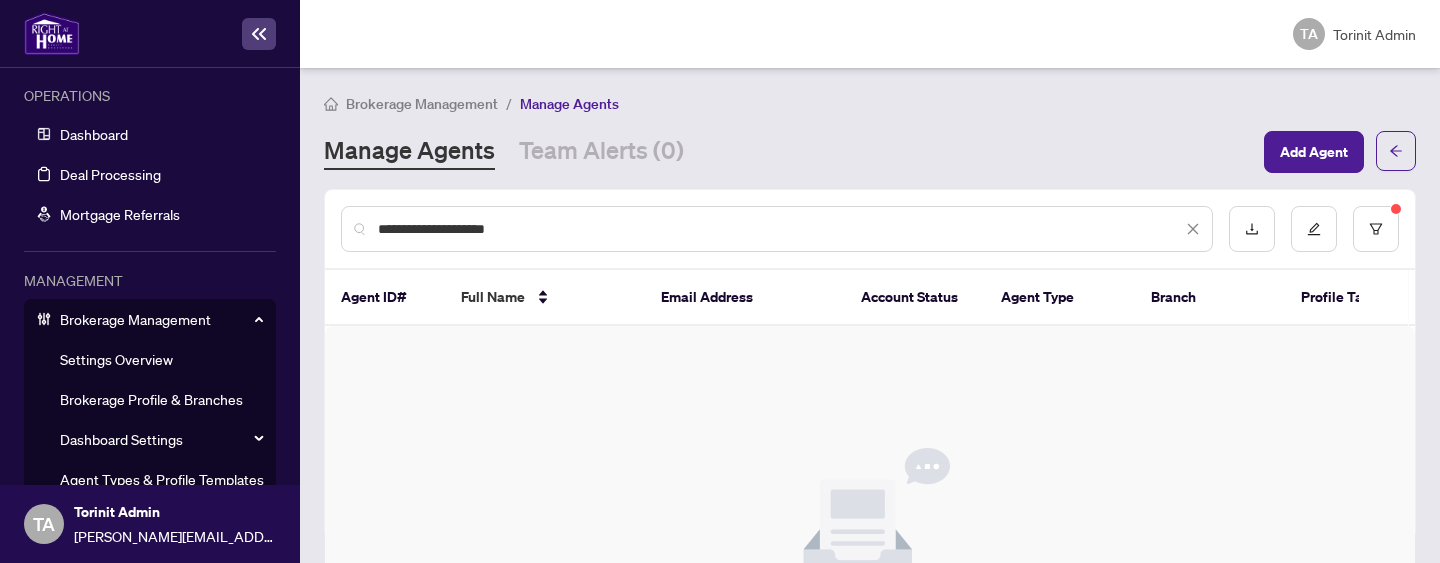 click on "**********" at bounding box center [780, 229] 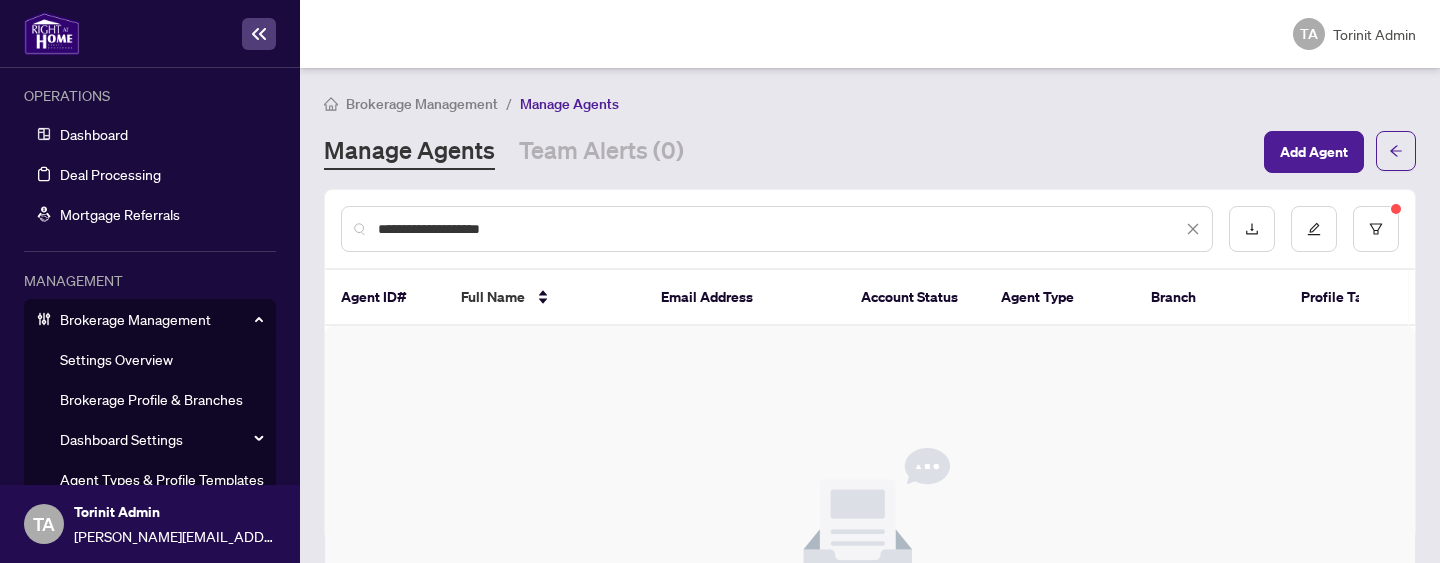 type on "**********" 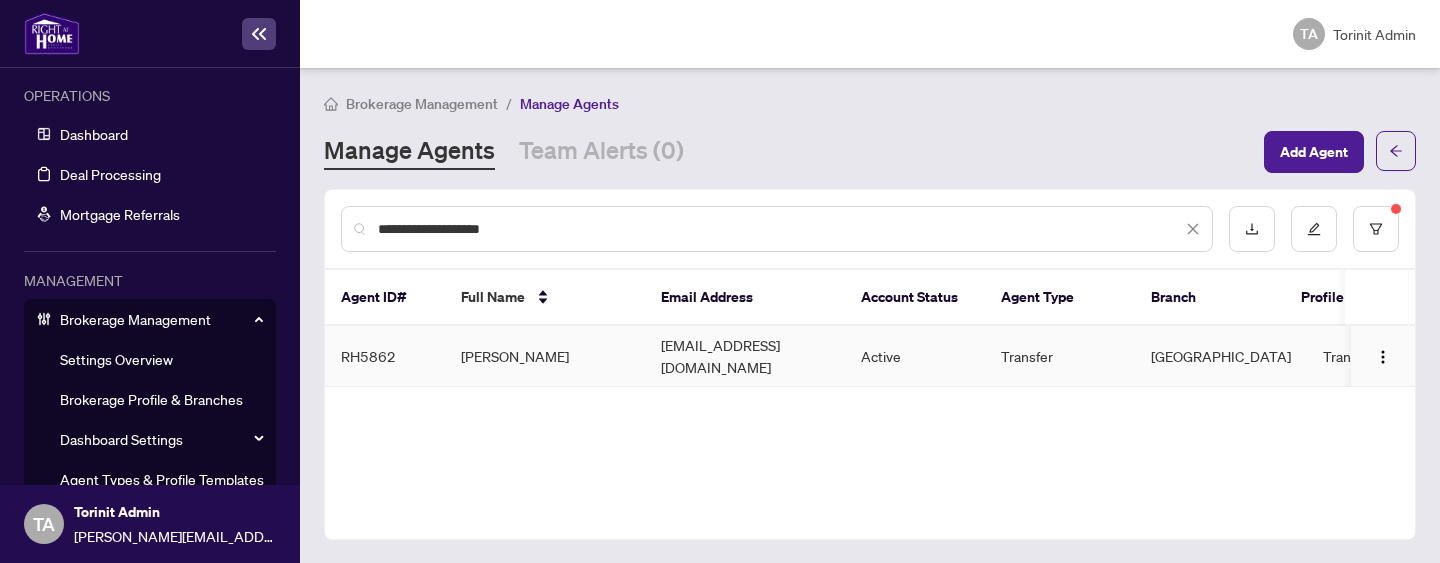 click on "Ben Madani" at bounding box center (545, 356) 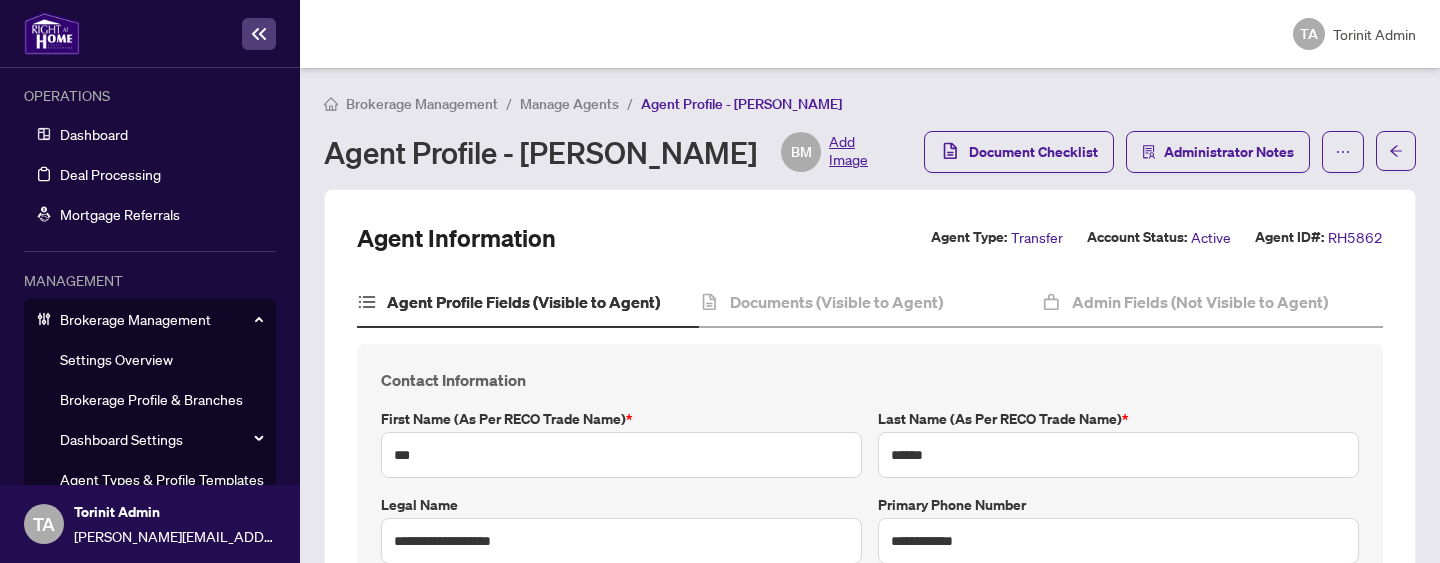 type on "**********" 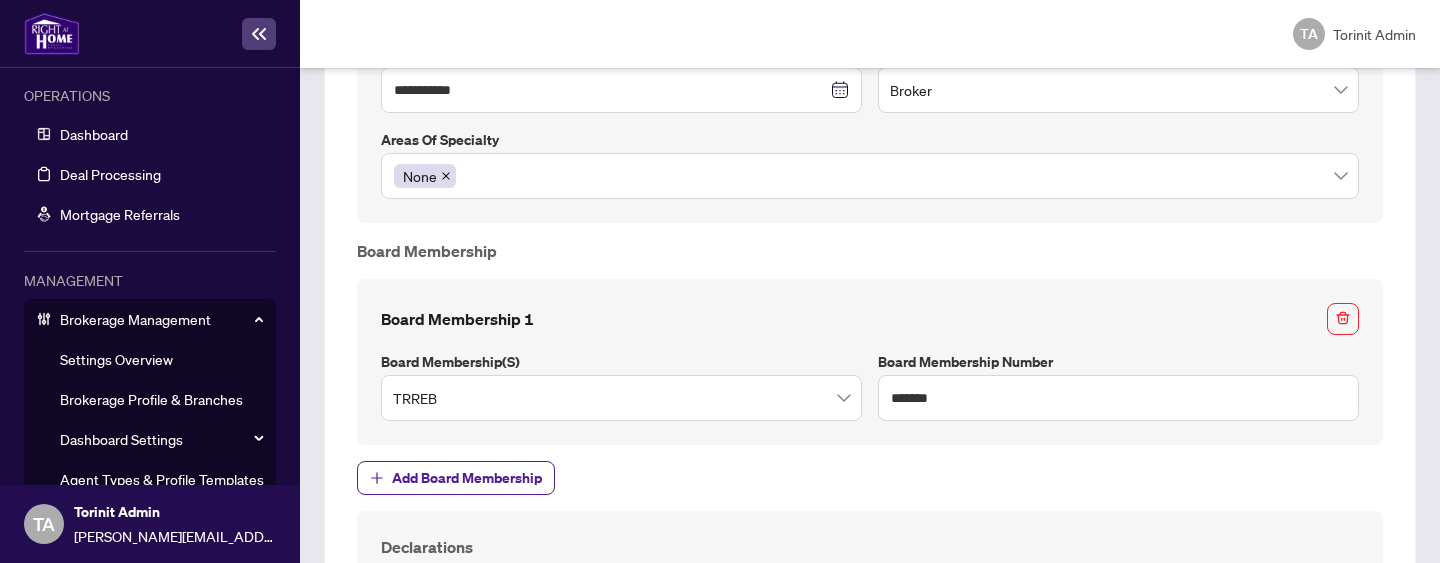 scroll, scrollTop: 2234, scrollLeft: 0, axis: vertical 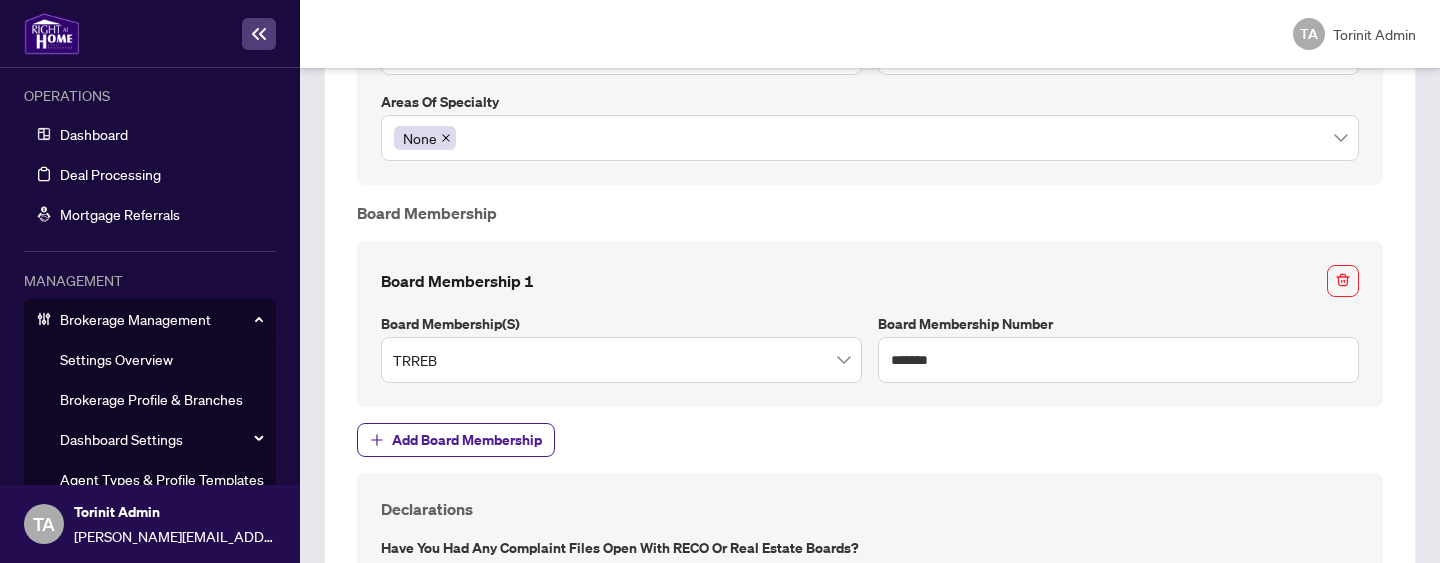 click on "Board Membership 1" at bounding box center (870, 281) 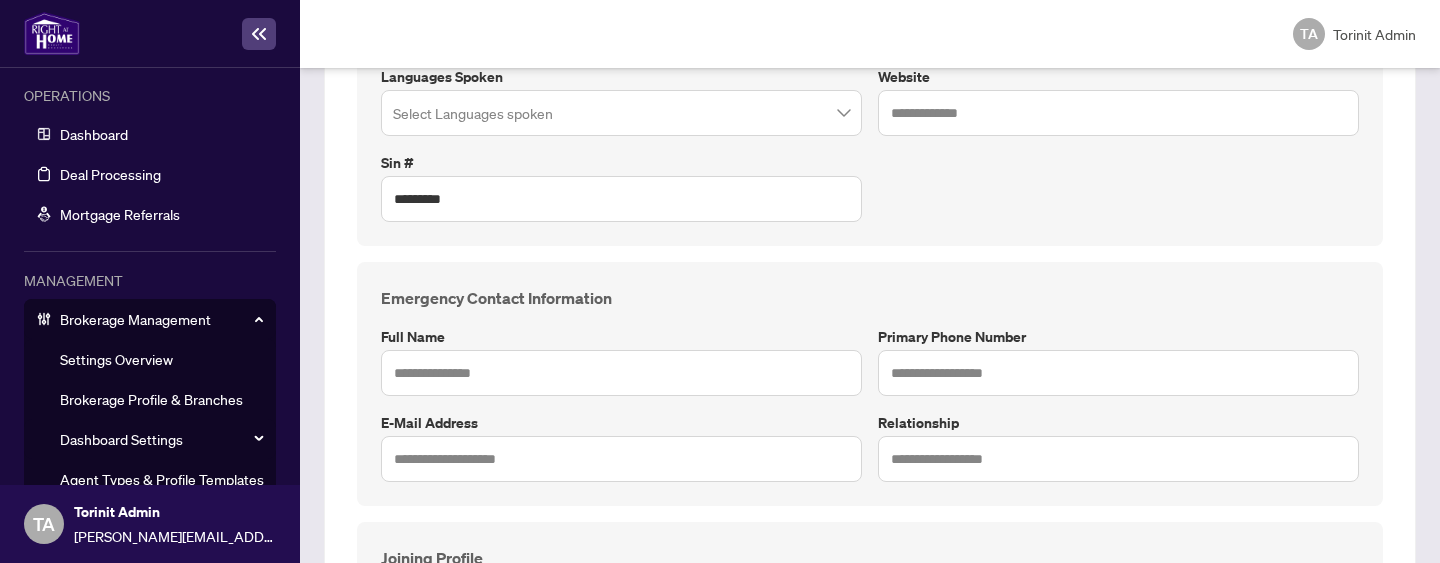 scroll, scrollTop: 855, scrollLeft: 0, axis: vertical 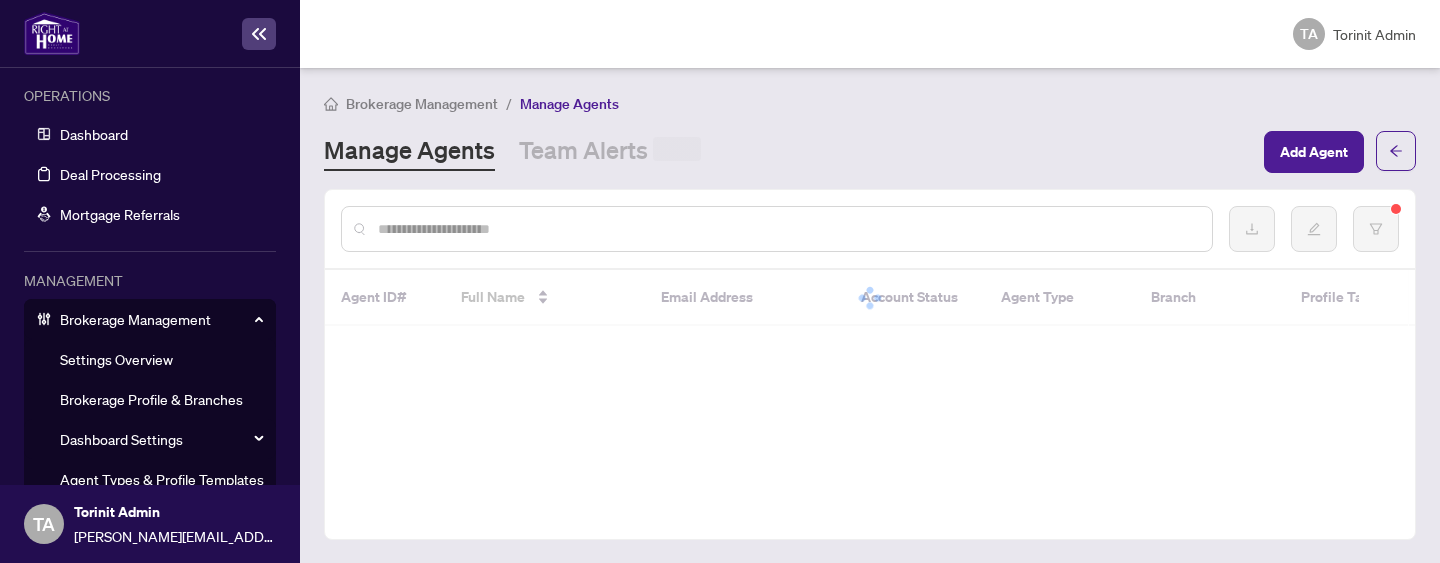 click at bounding box center (777, 229) 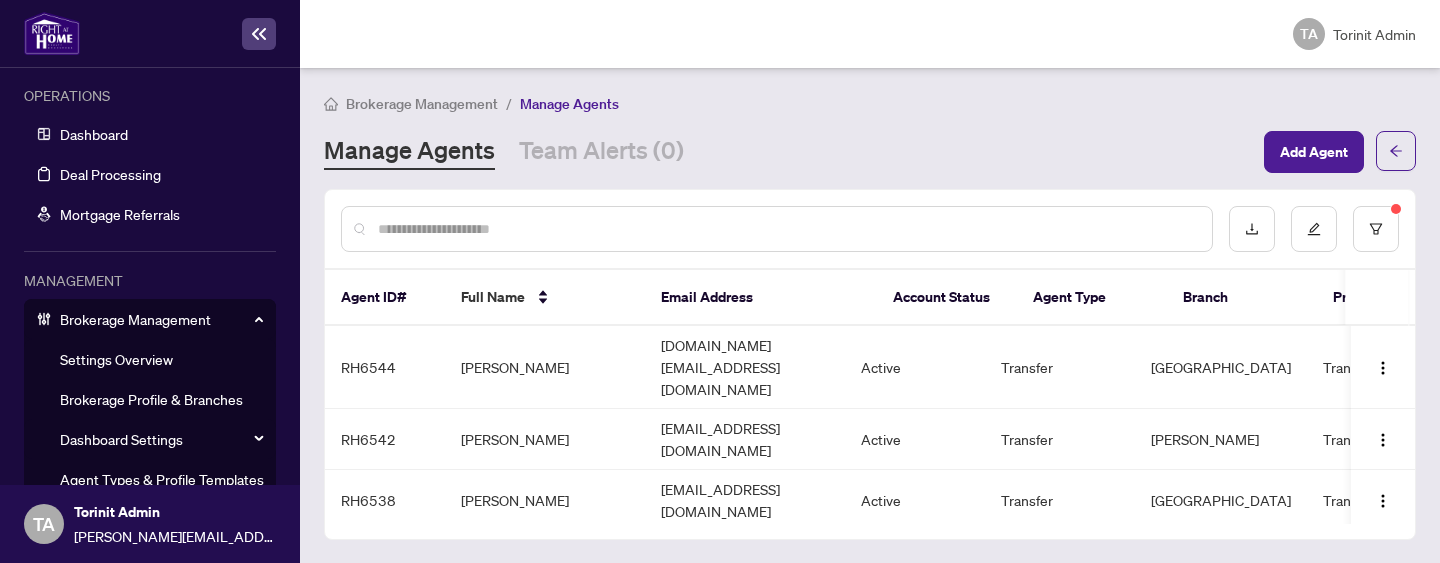 click at bounding box center [787, 229] 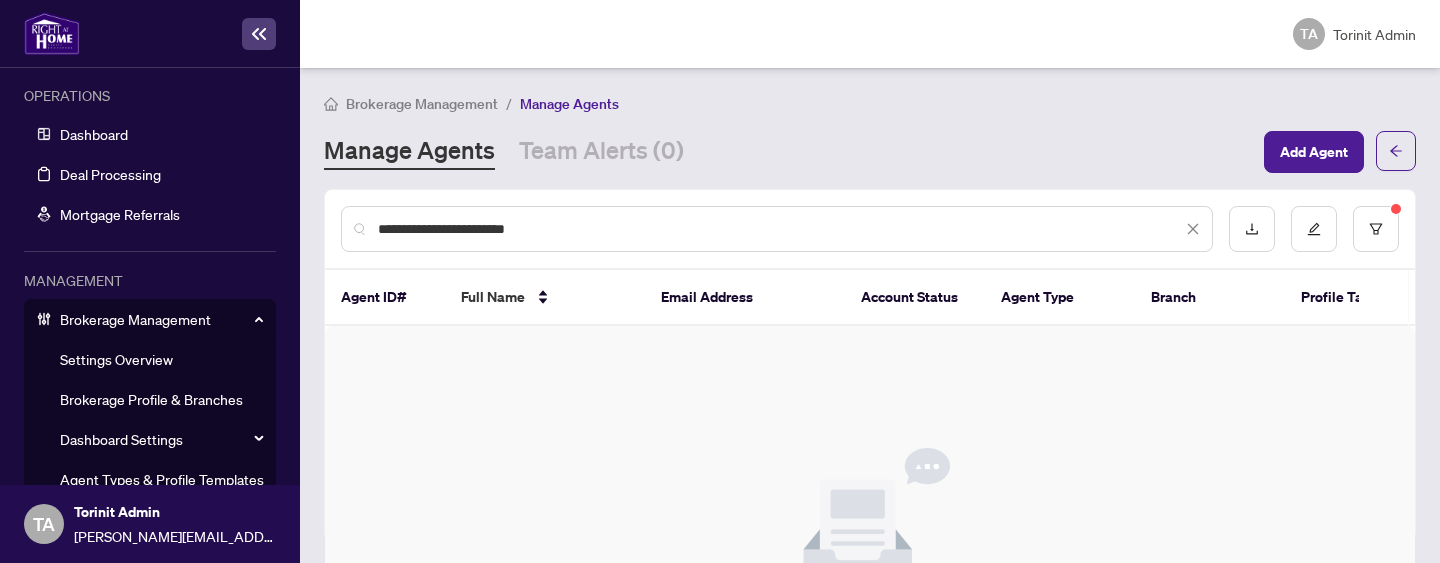 type on "**********" 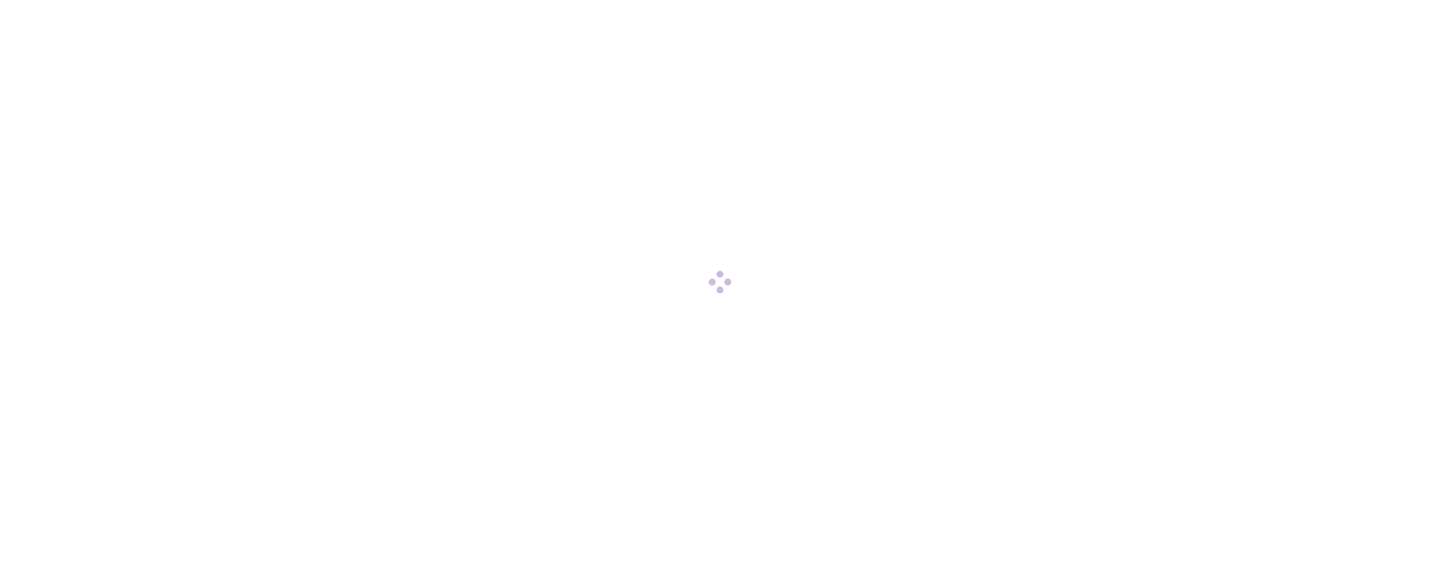 scroll, scrollTop: 0, scrollLeft: 0, axis: both 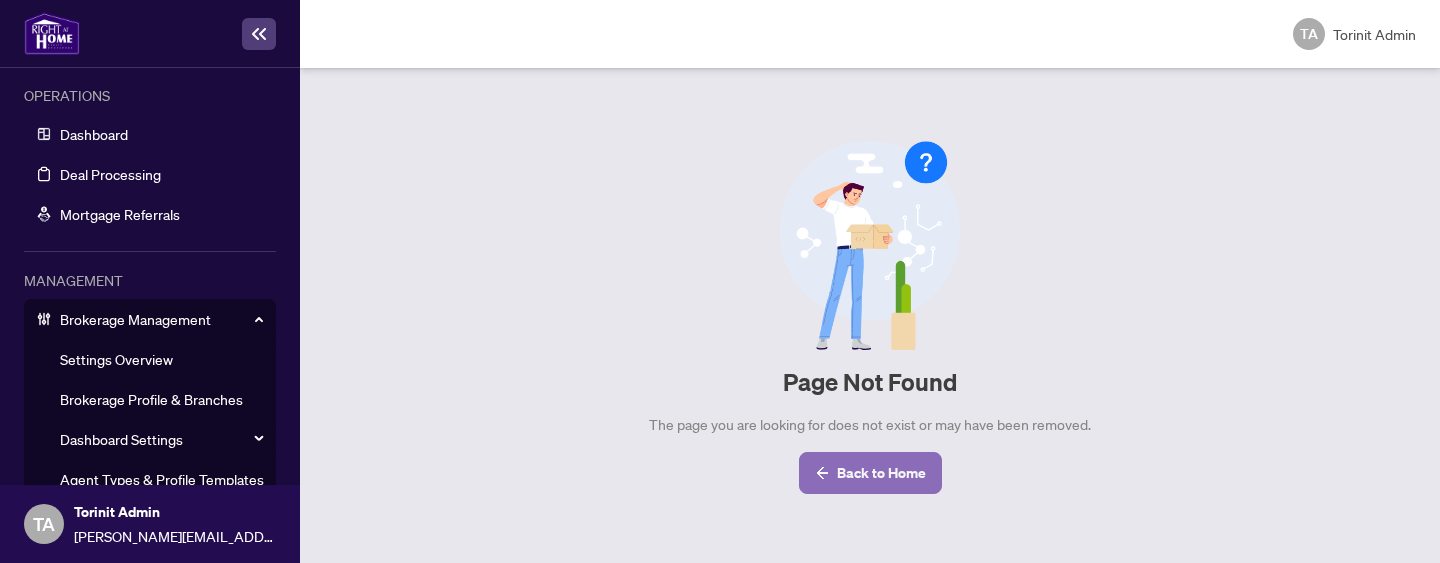 click on "Back to Home" at bounding box center [881, 473] 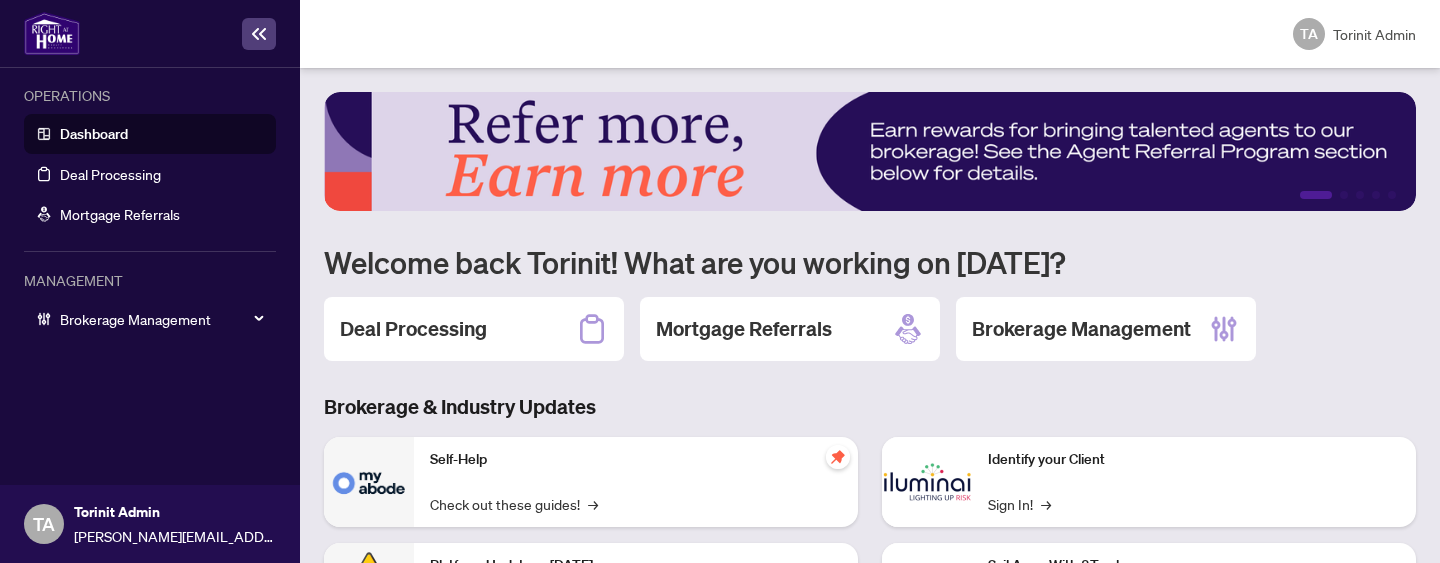 click on "Brokerage Management" at bounding box center [162, 319] 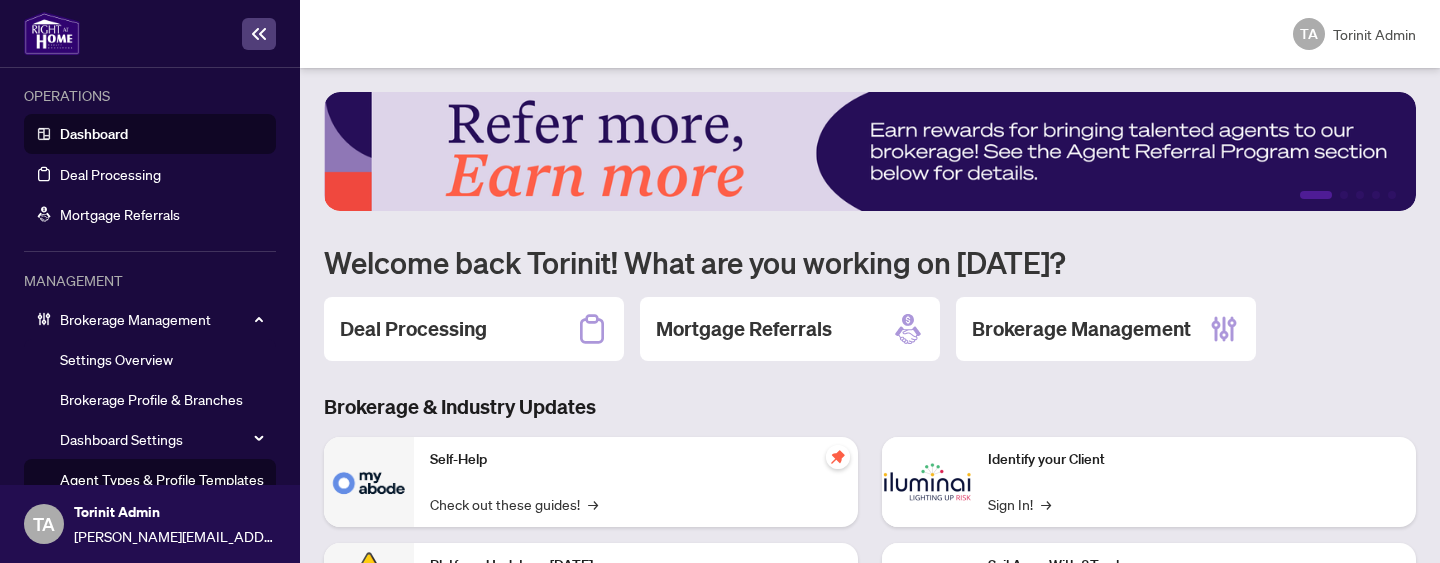 click on "Agent Types & Profile Templates" at bounding box center [162, 479] 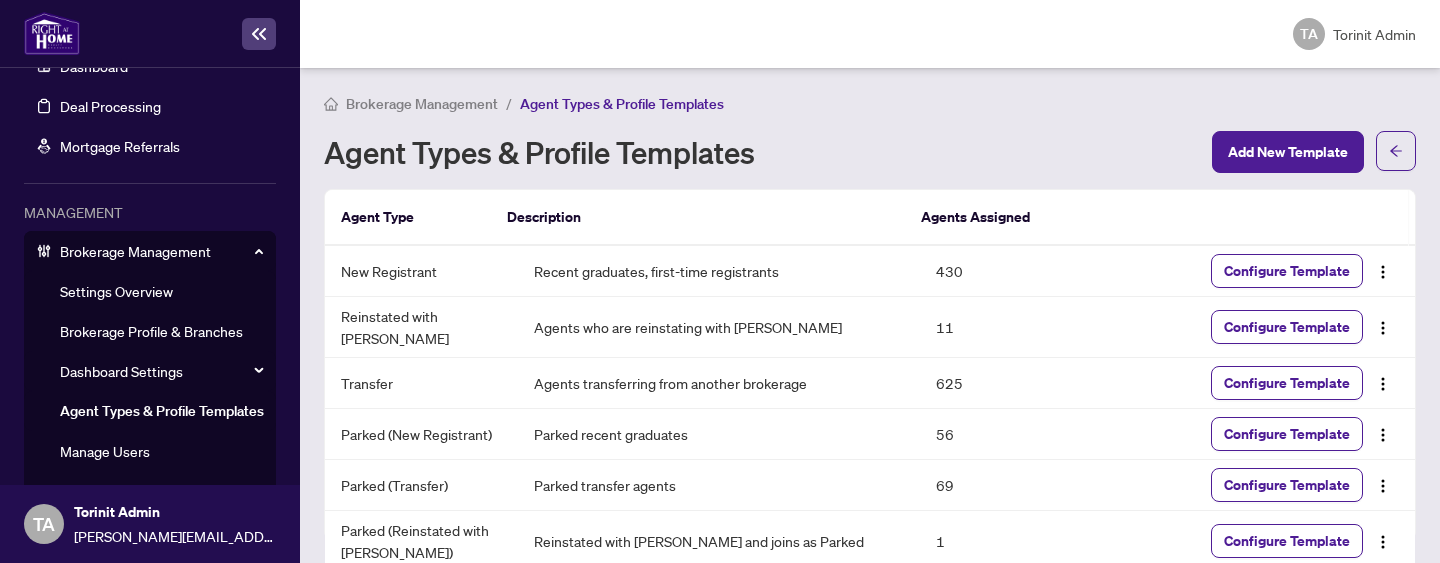 scroll, scrollTop: 110, scrollLeft: 0, axis: vertical 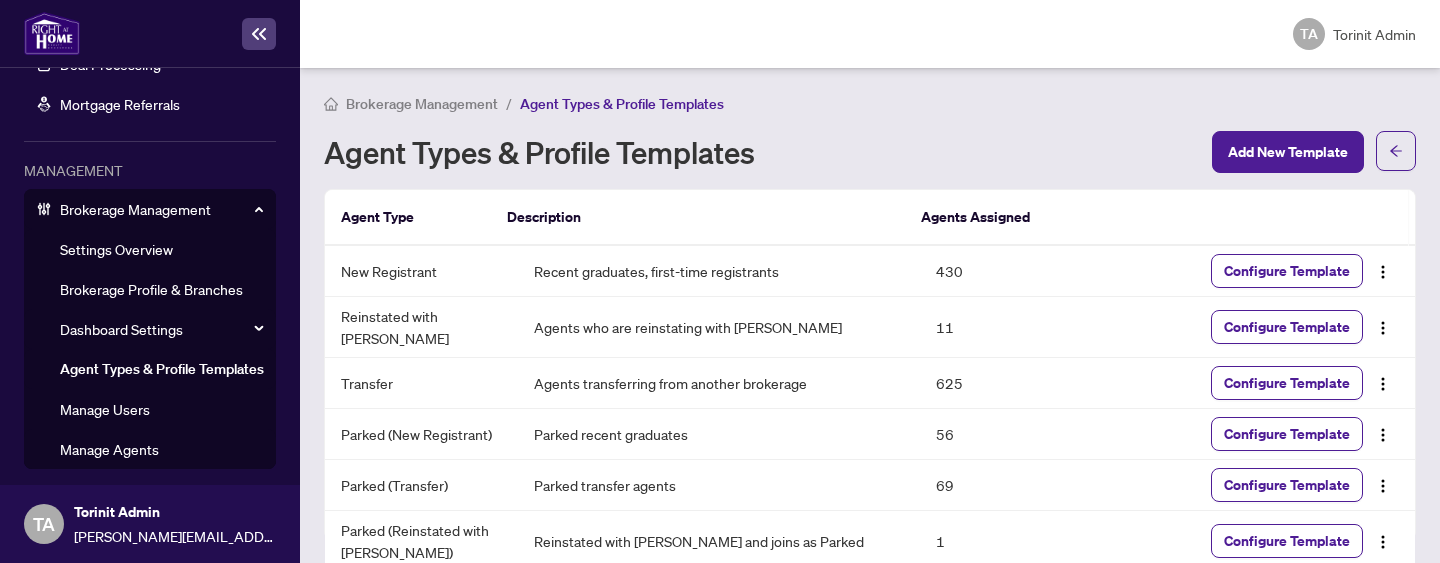 click on "Manage Agents" at bounding box center [109, 449] 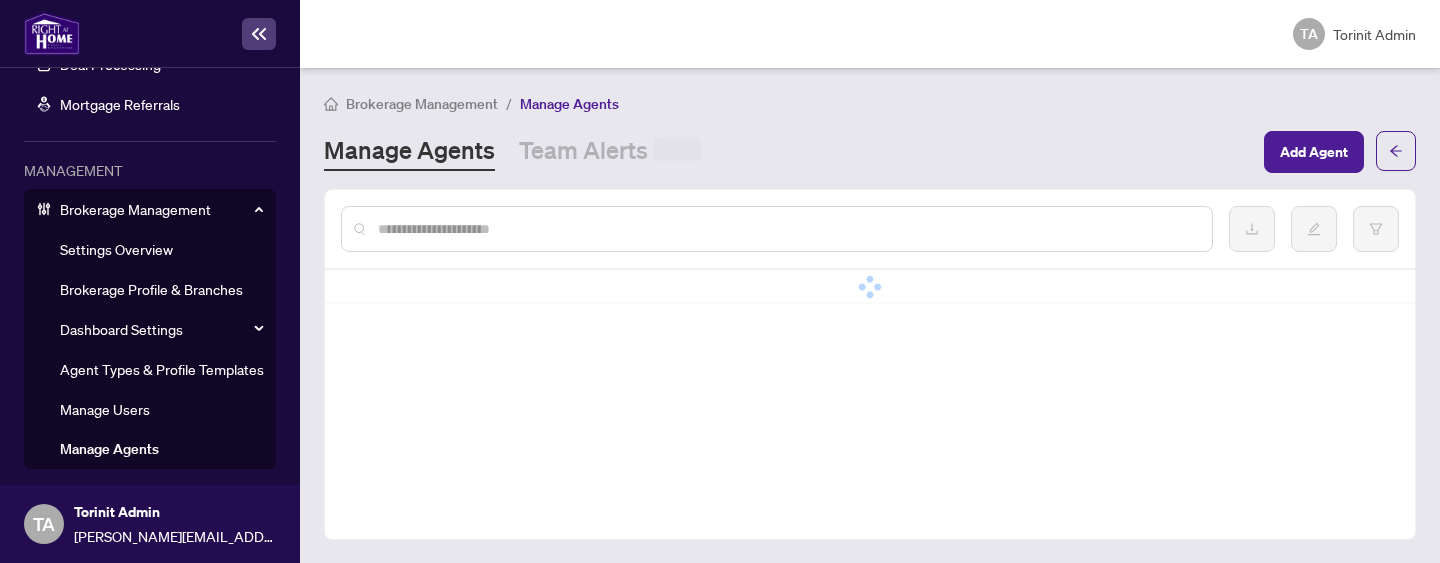 click at bounding box center [787, 229] 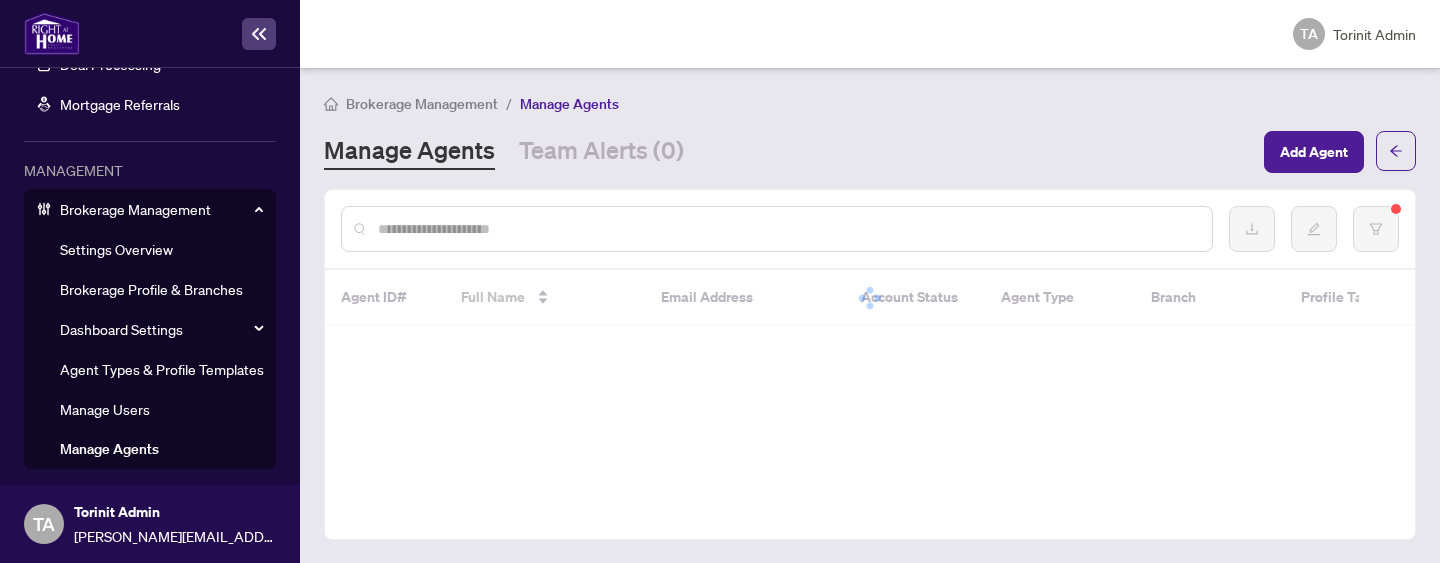paste on "**********" 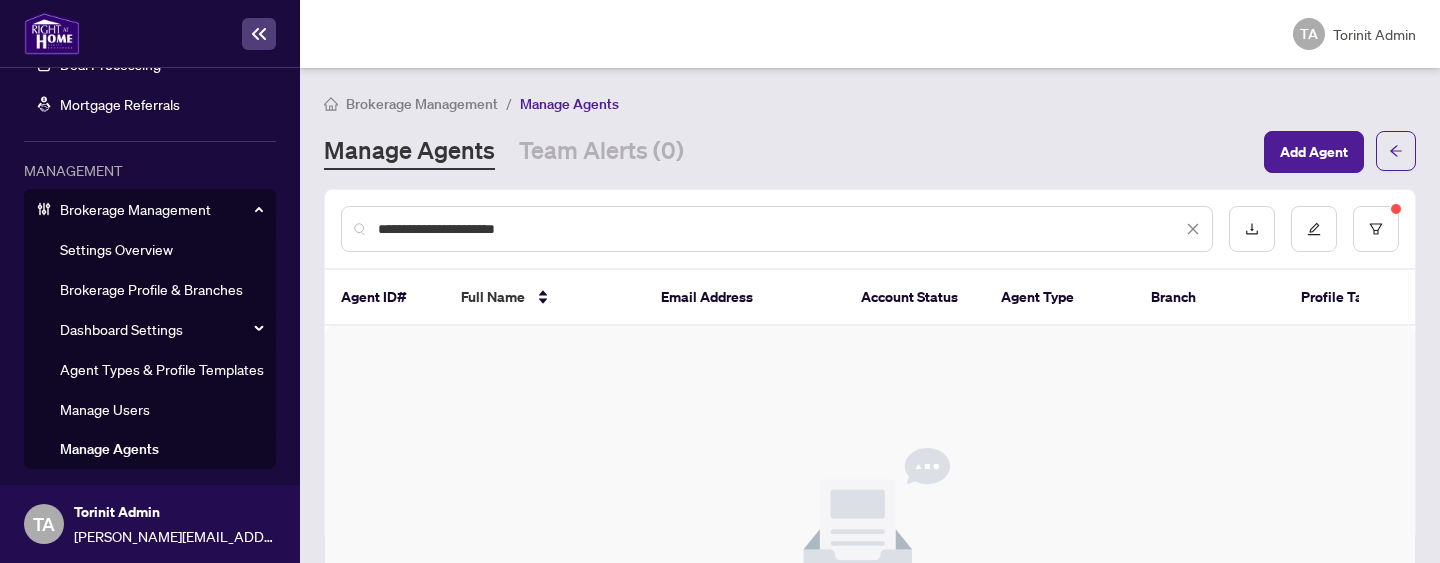 click on "**********" at bounding box center [780, 229] 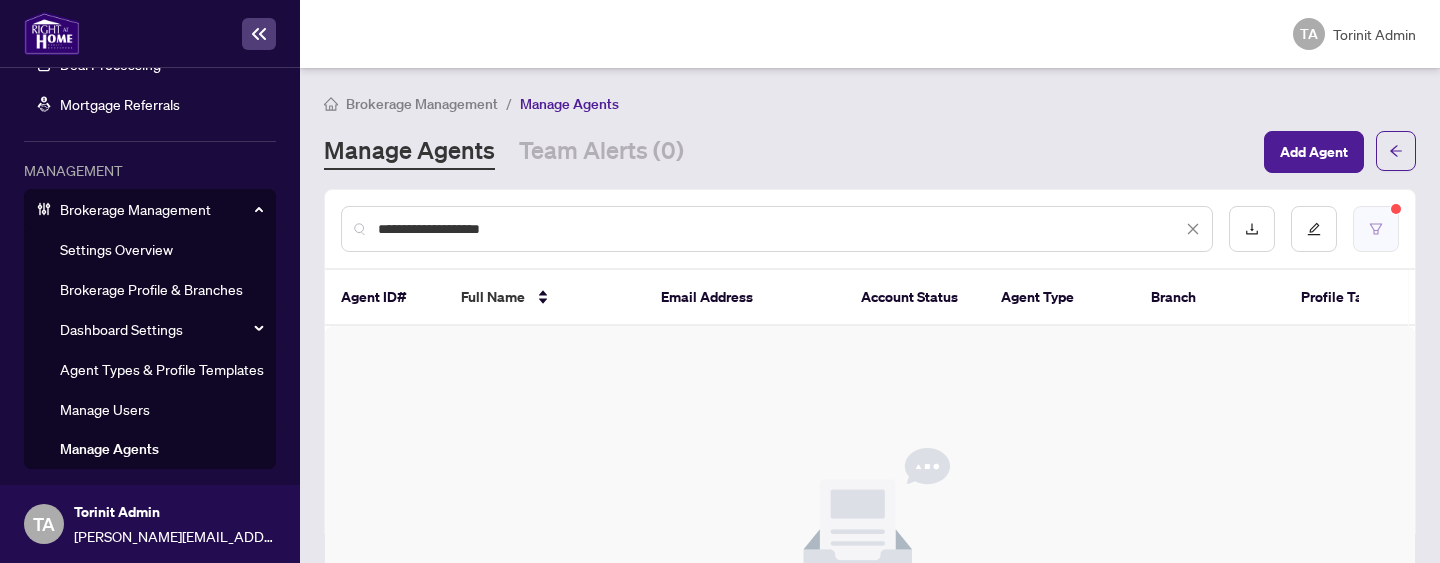 type on "**********" 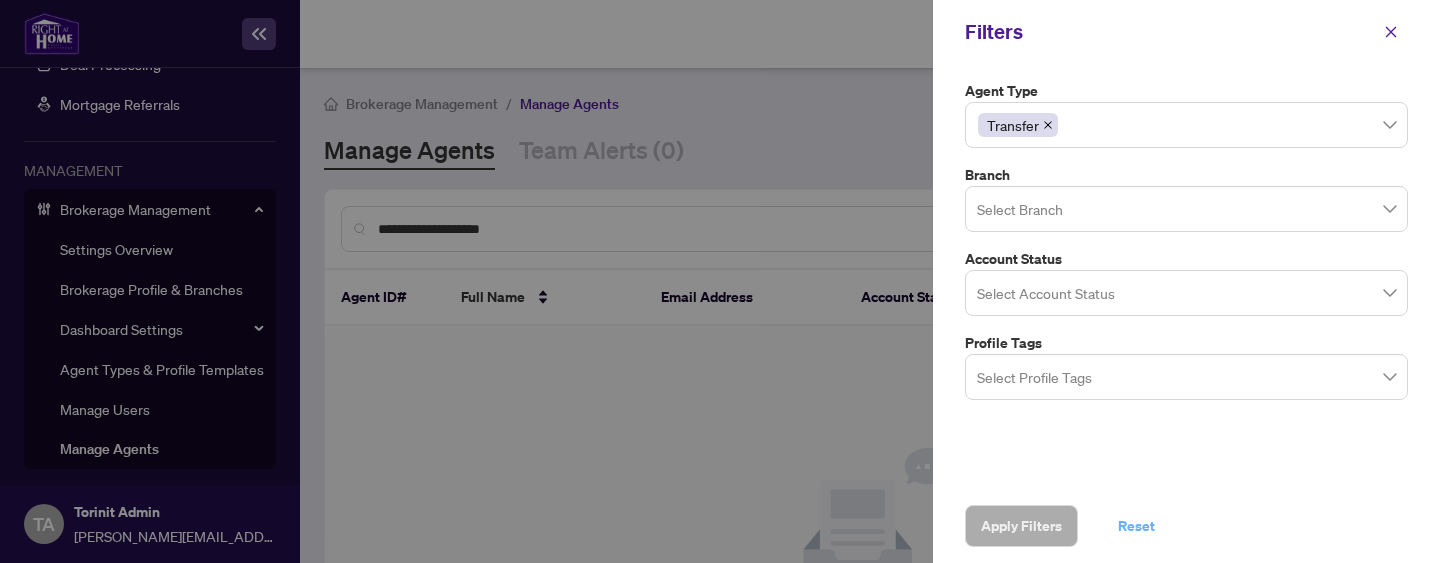 click on "Reset" at bounding box center (1136, 526) 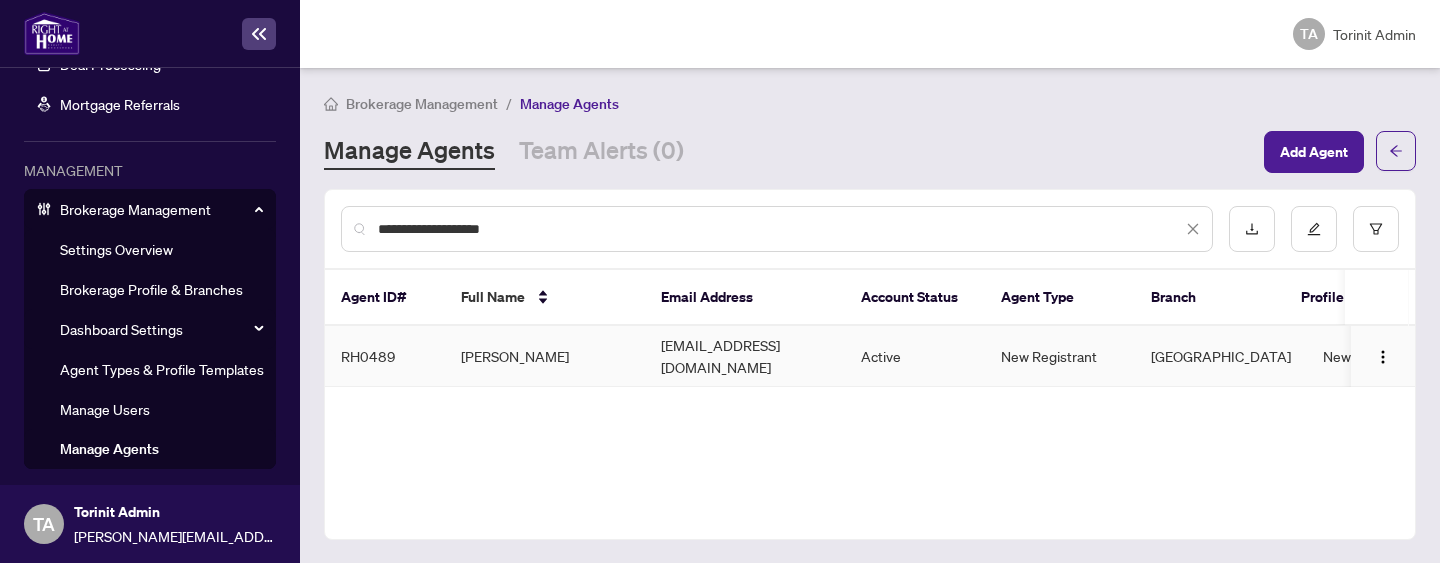 click on "[PERSON_NAME]" at bounding box center [545, 356] 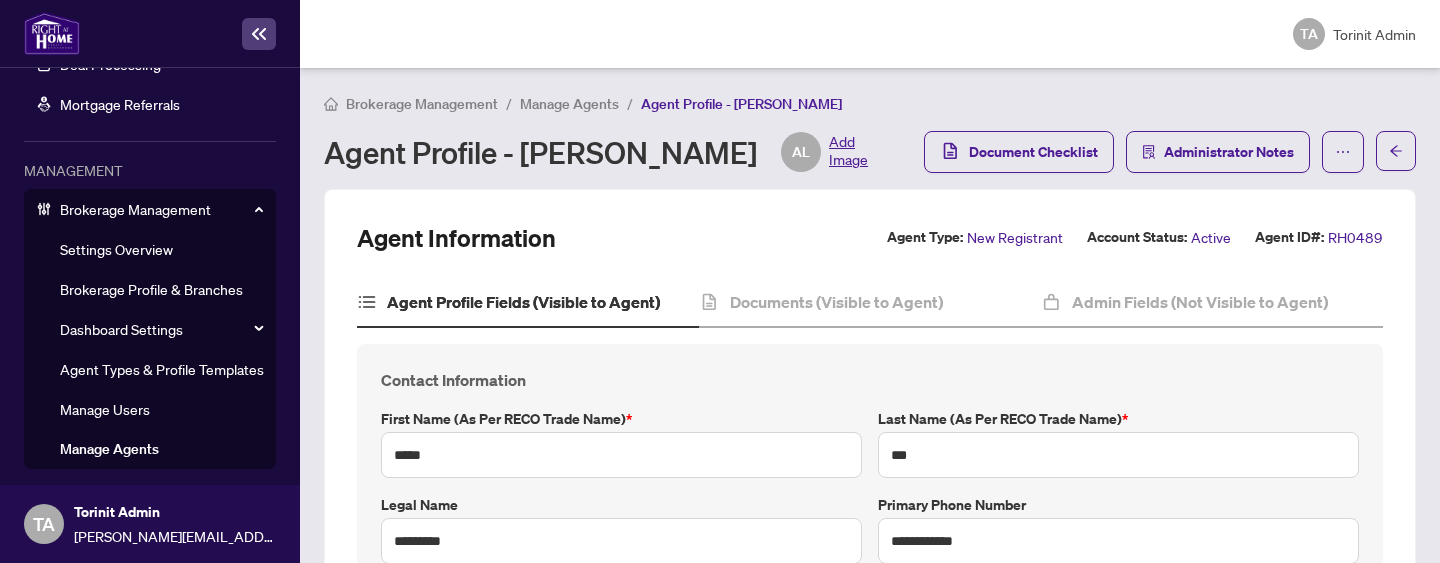 type on "**********" 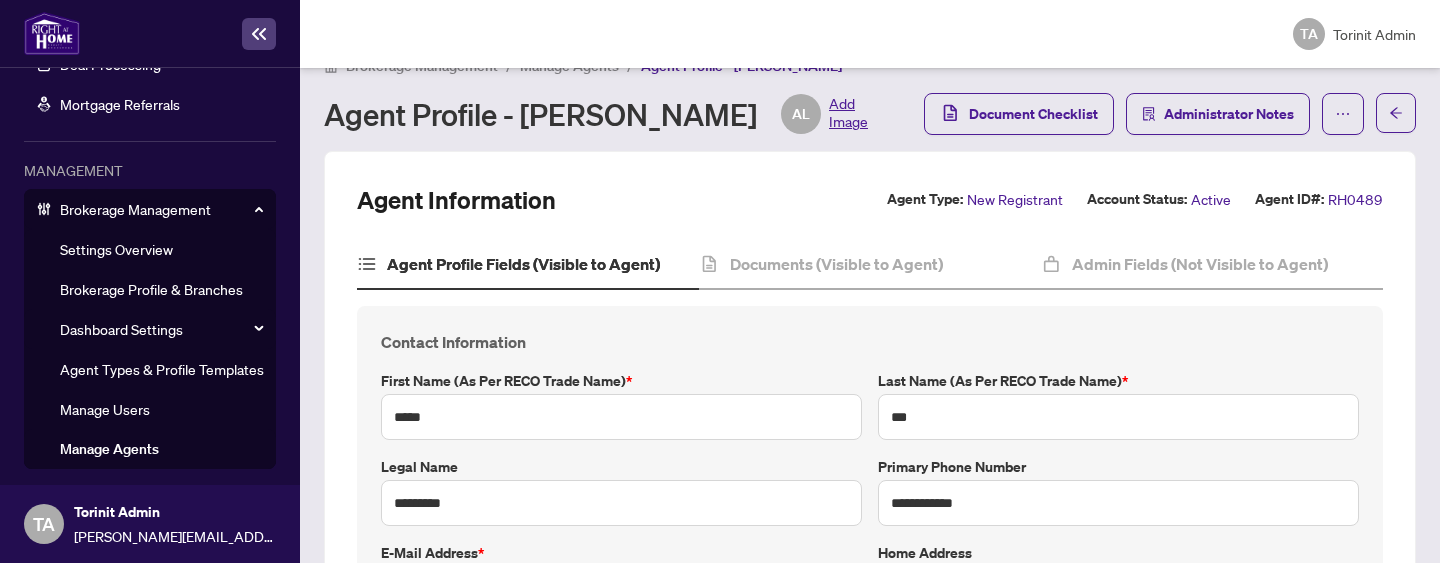 scroll, scrollTop: 0, scrollLeft: 0, axis: both 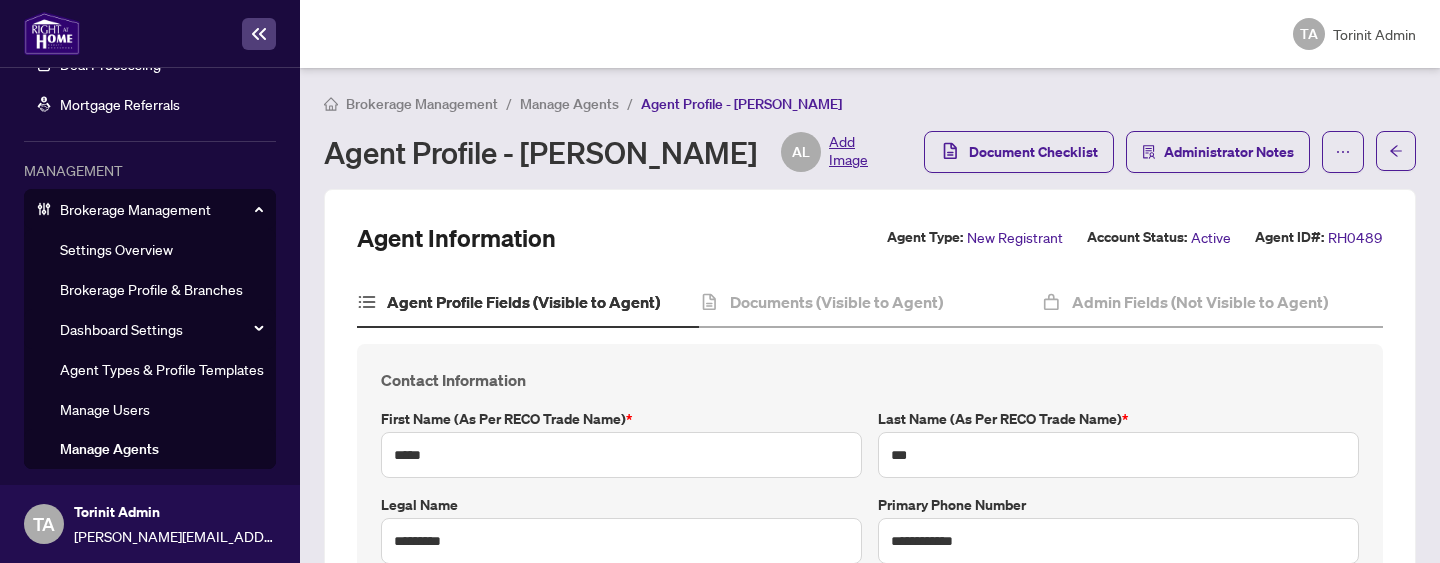 click on "Manage Agents" at bounding box center [569, 104] 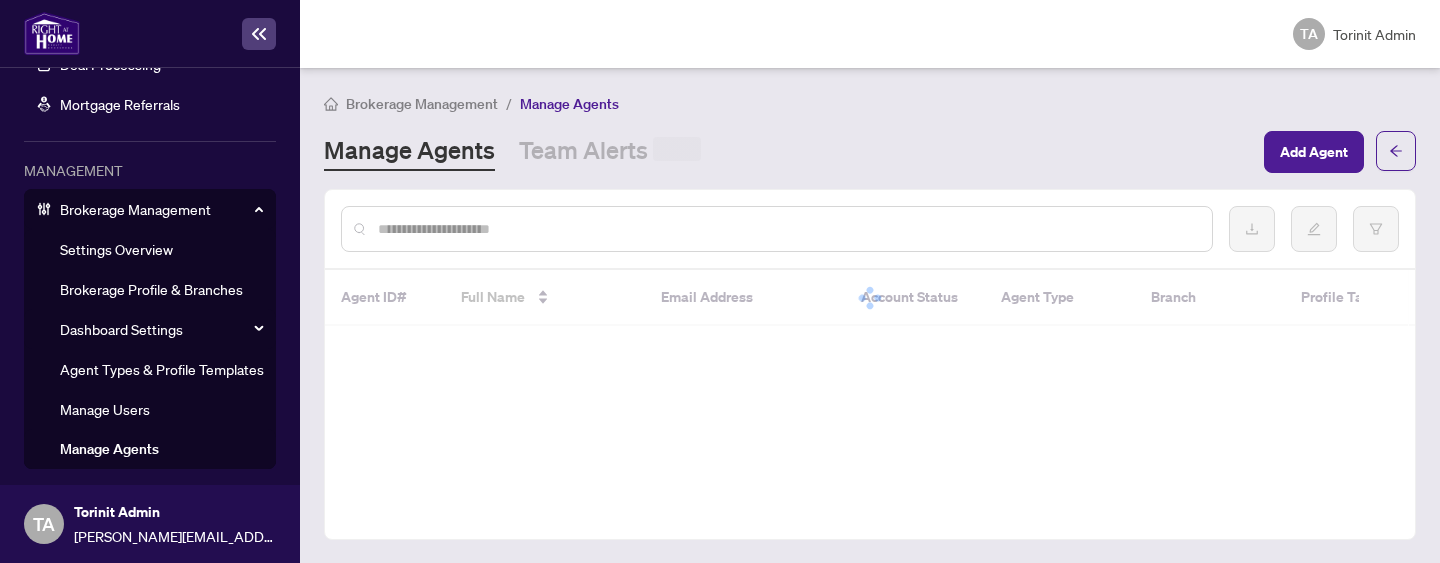 click at bounding box center (777, 229) 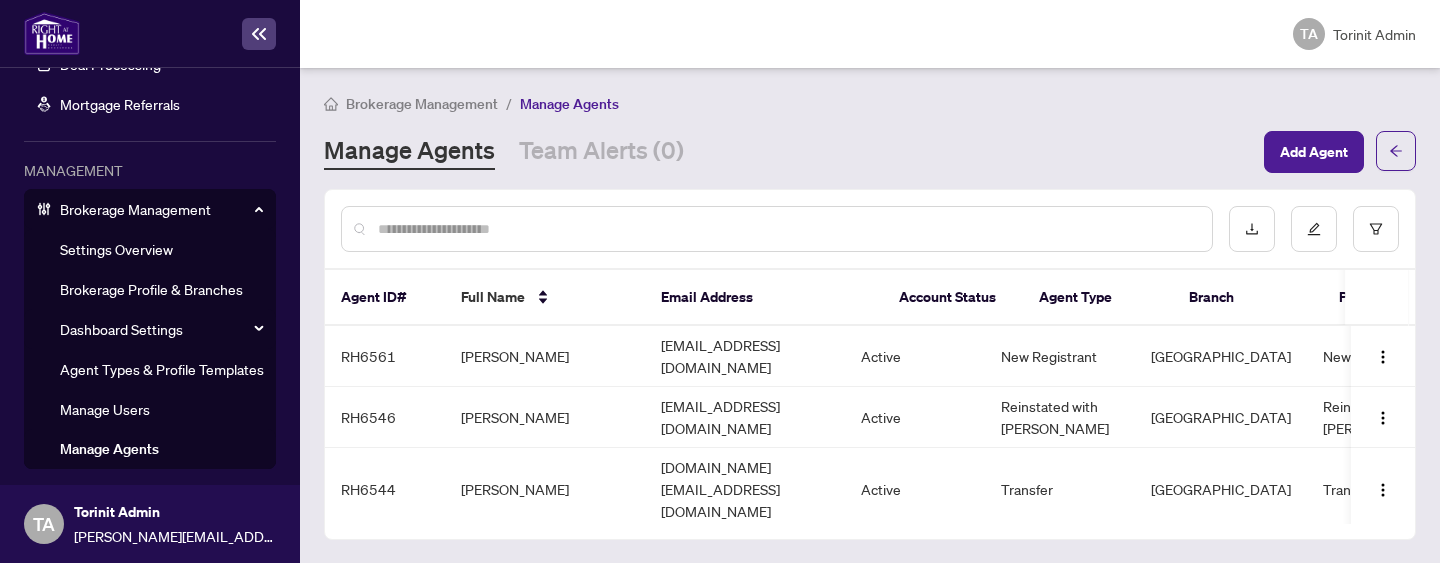 click at bounding box center (777, 229) 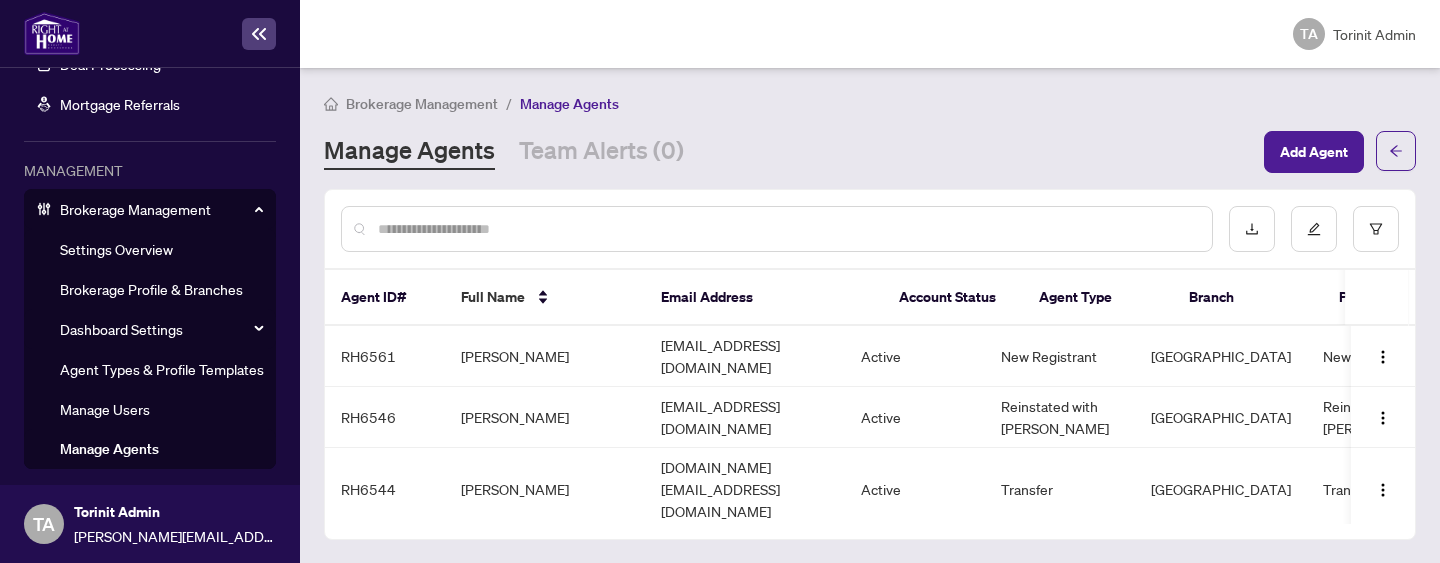 click at bounding box center [787, 229] 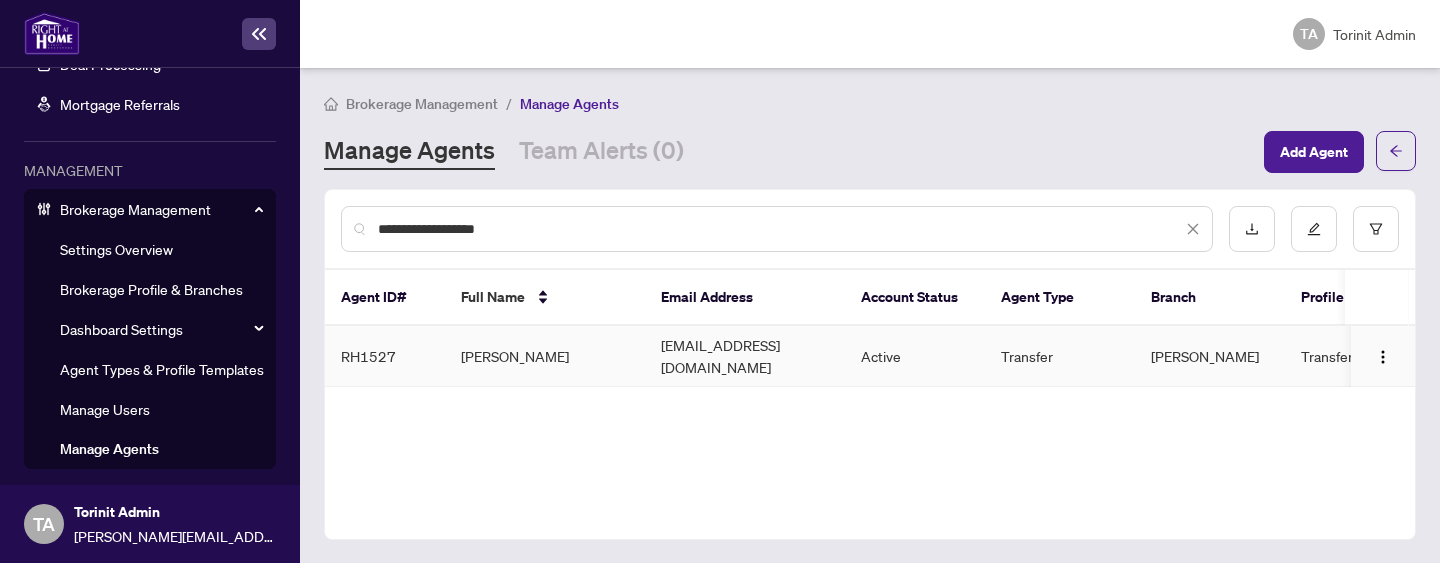 type on "**********" 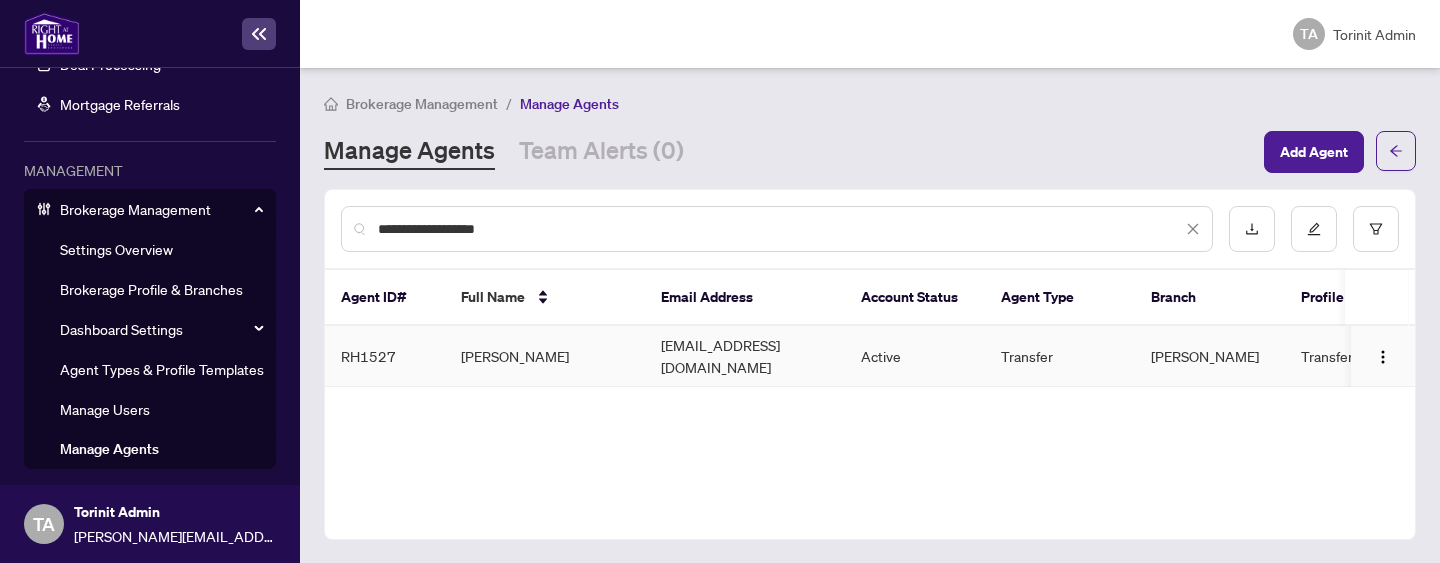 click on "[PERSON_NAME]" at bounding box center (545, 356) 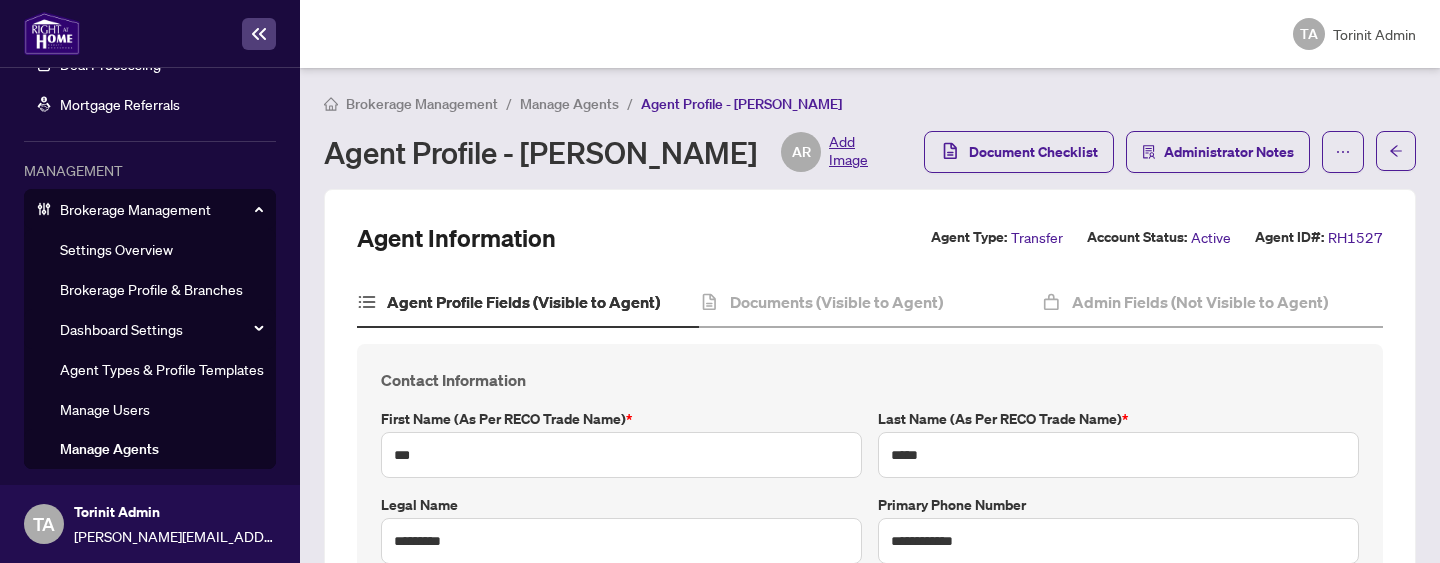 type on "**********" 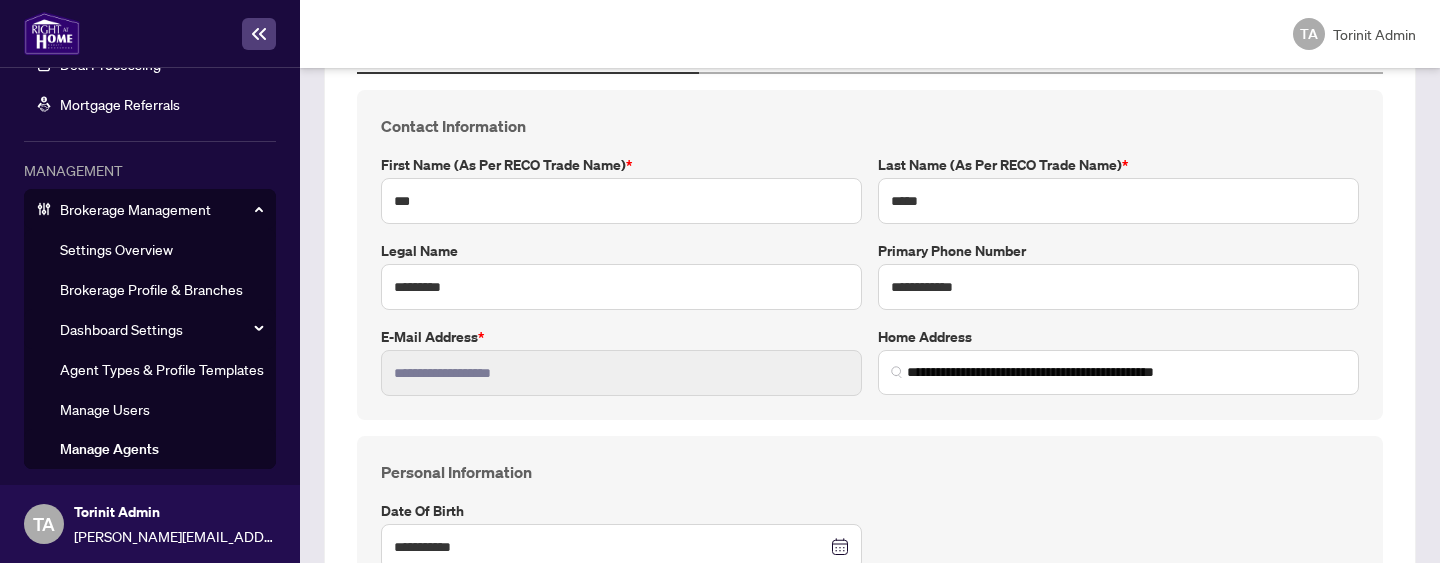 scroll, scrollTop: 0, scrollLeft: 0, axis: both 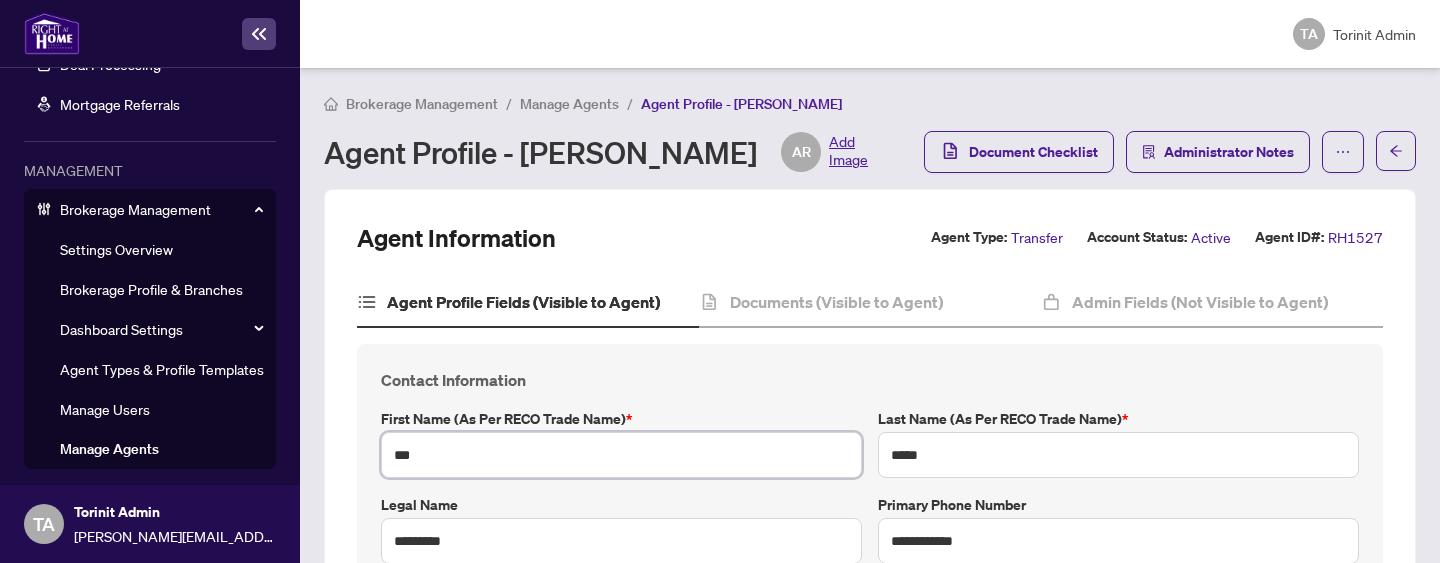 click on "***" at bounding box center [621, 455] 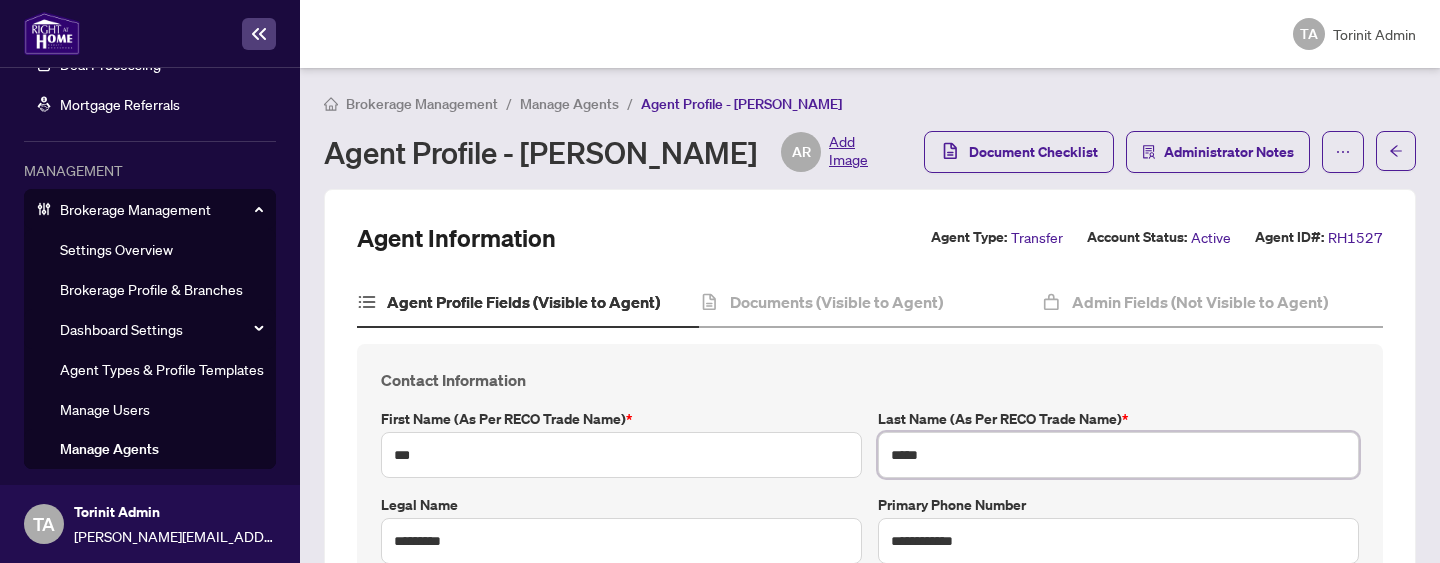 click on "*****" at bounding box center [1118, 455] 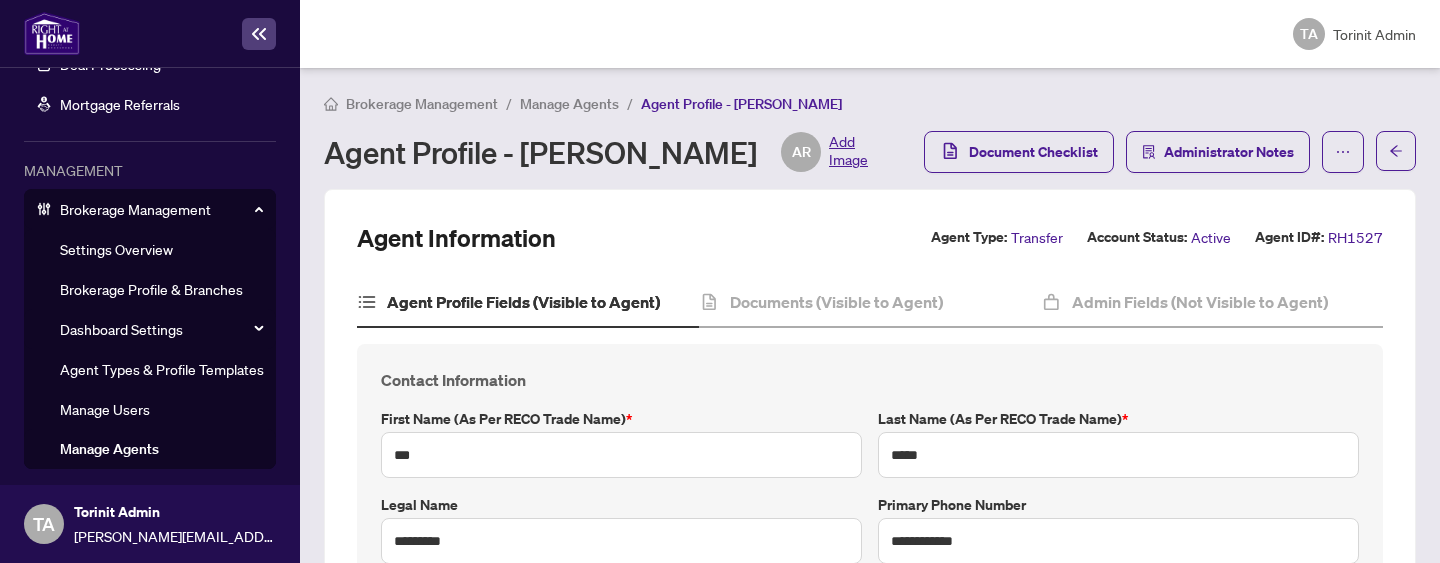 click on "Manage Agents" at bounding box center [569, 104] 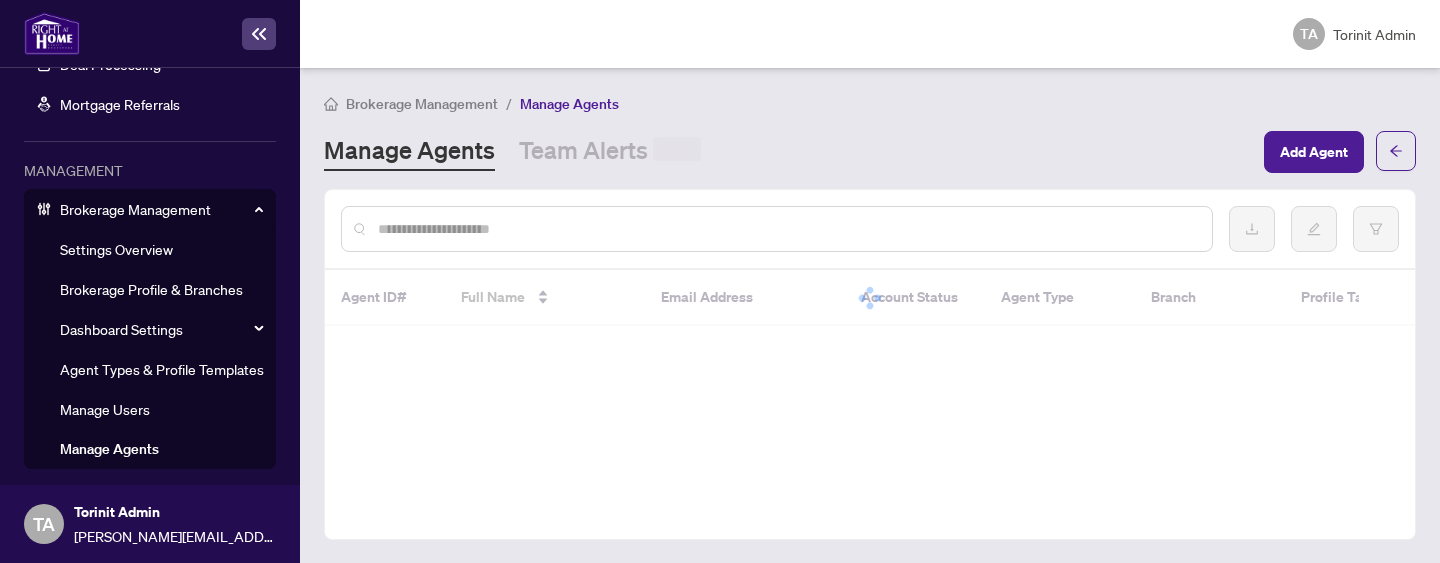 click at bounding box center [787, 229] 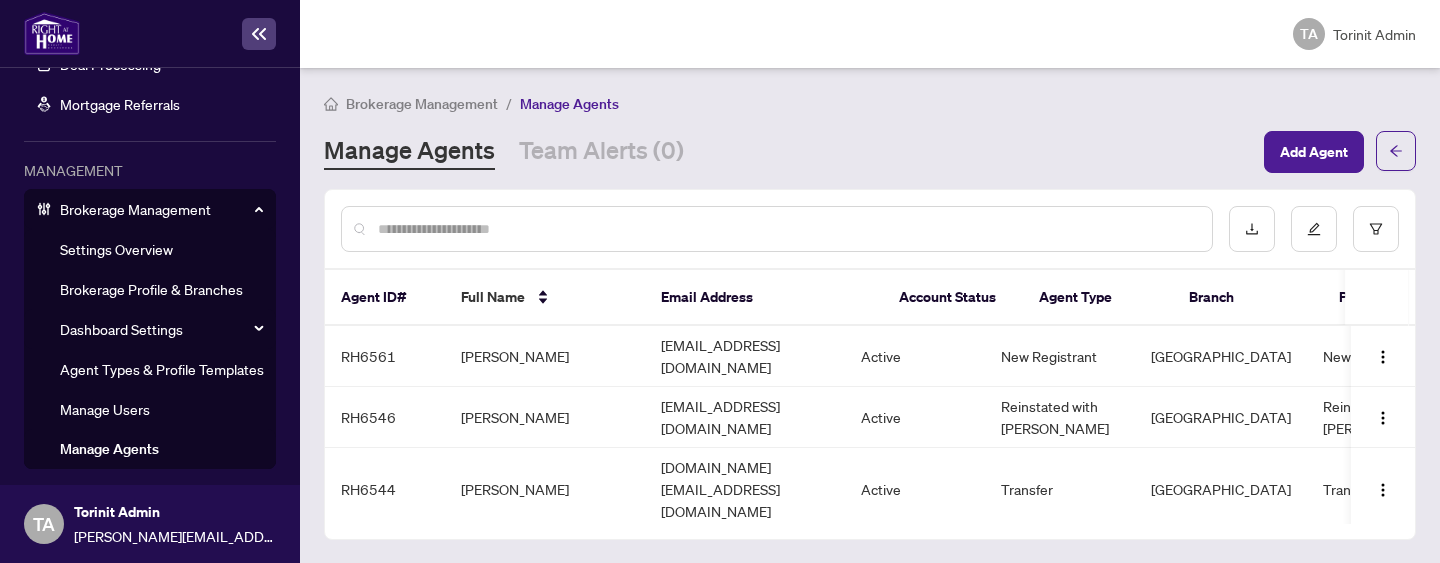 paste on "**" 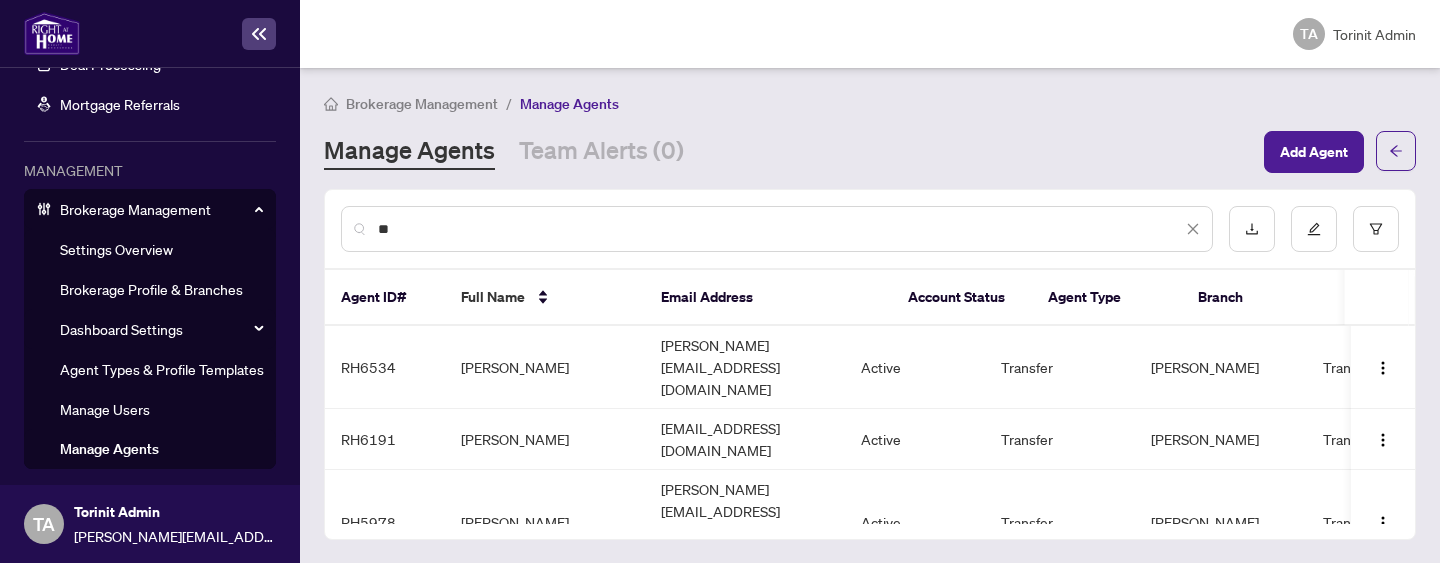 type on "*" 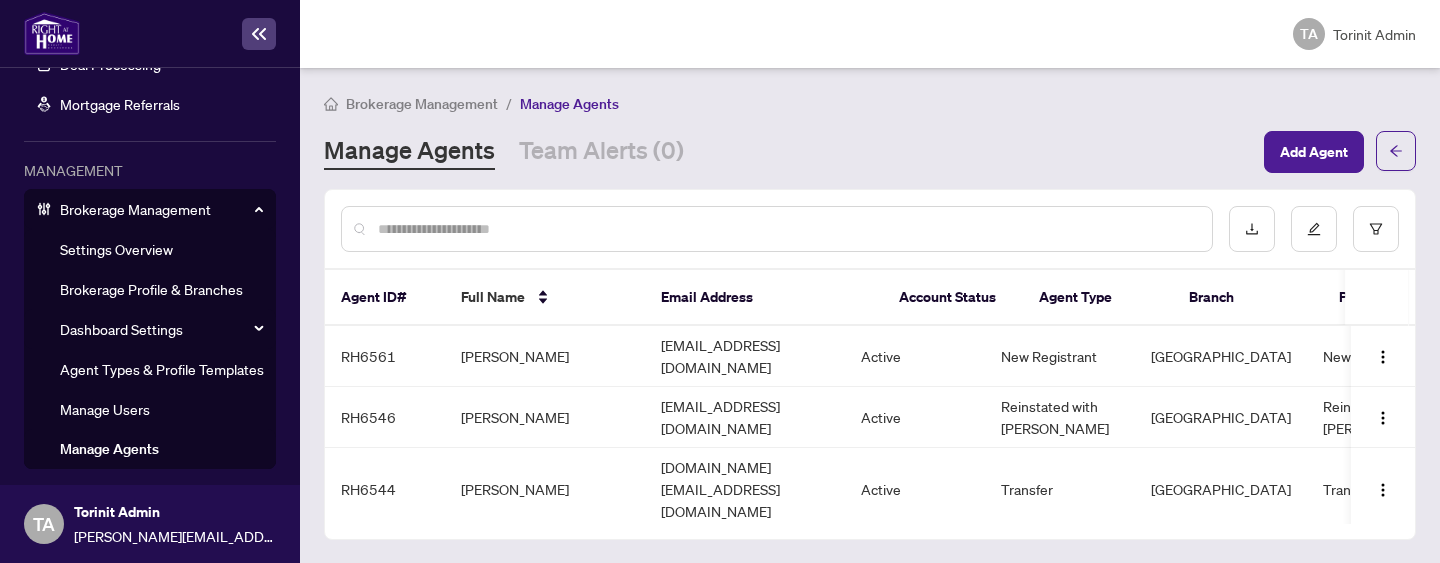 click at bounding box center (787, 229) 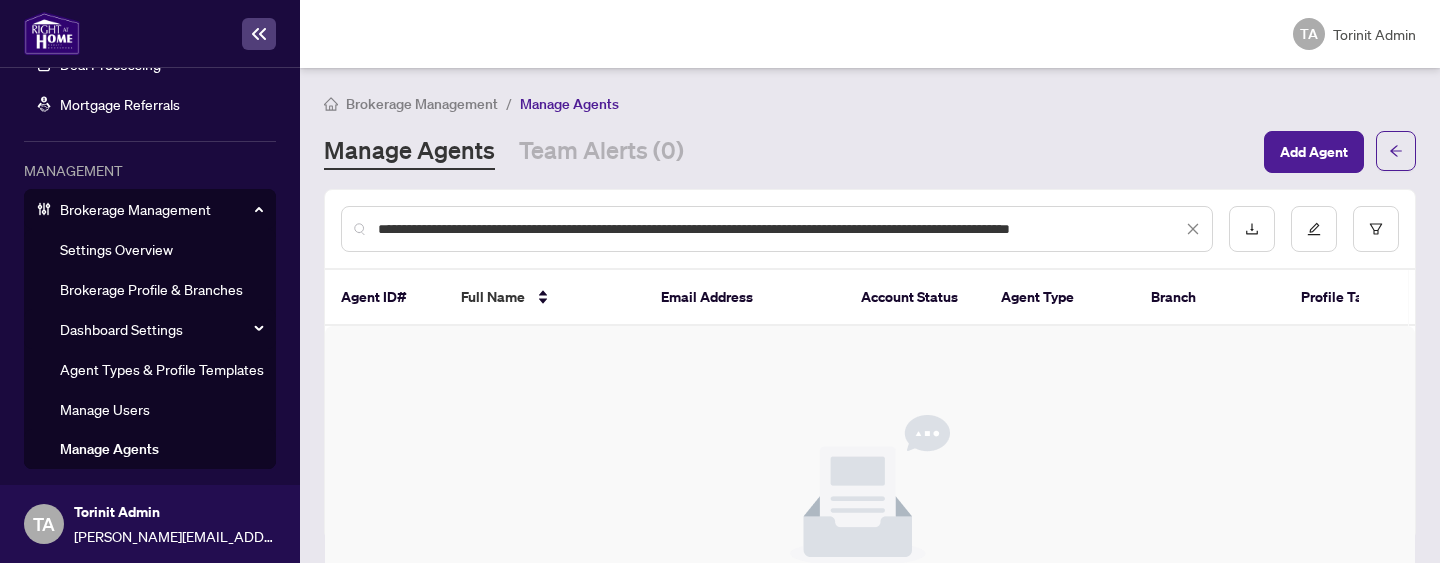 drag, startPoint x: 574, startPoint y: 232, endPoint x: 707, endPoint y: 233, distance: 133.00375 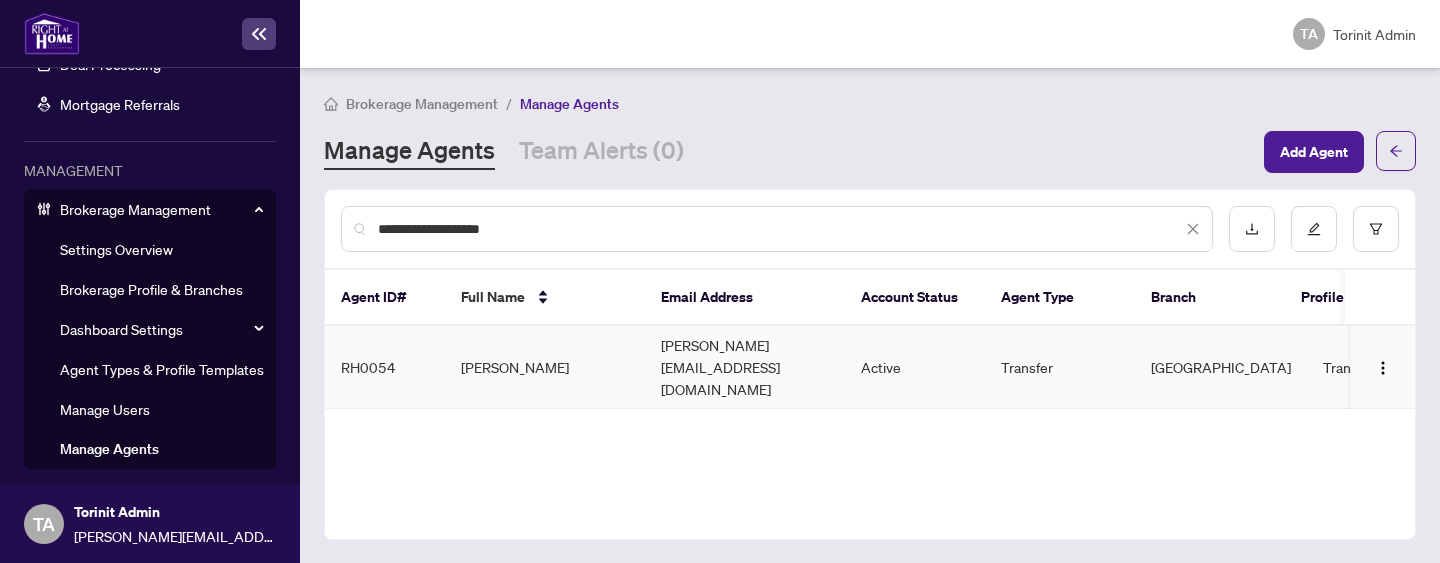 type on "**********" 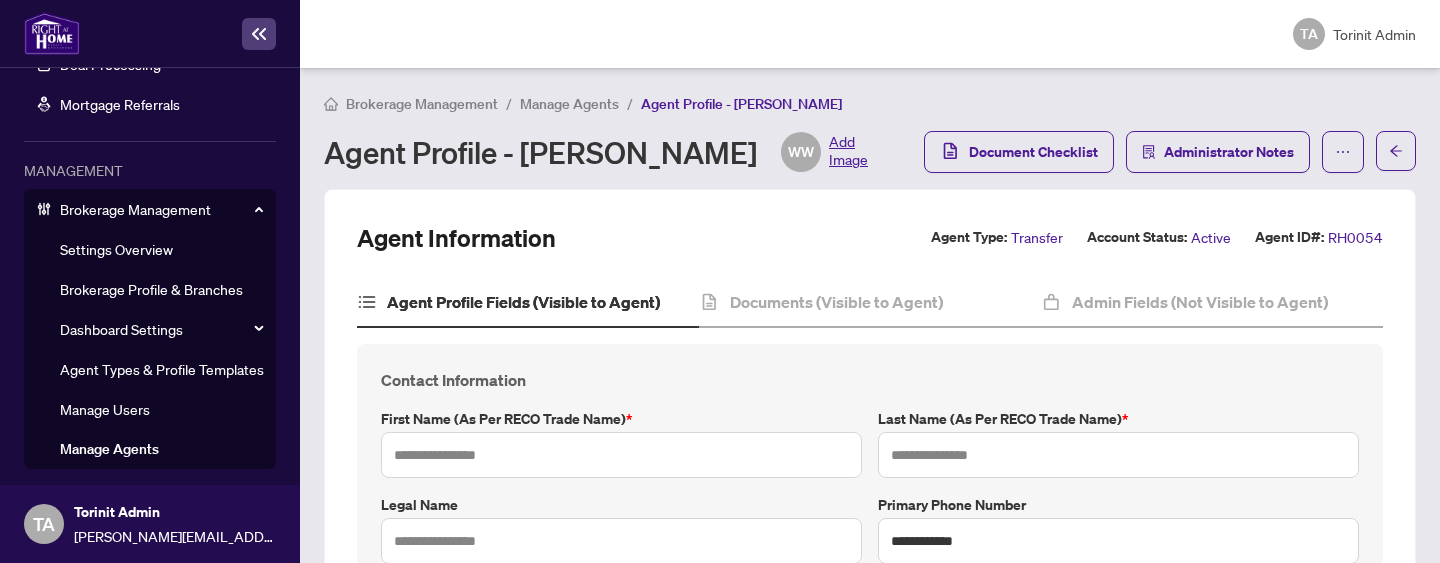type on "******" 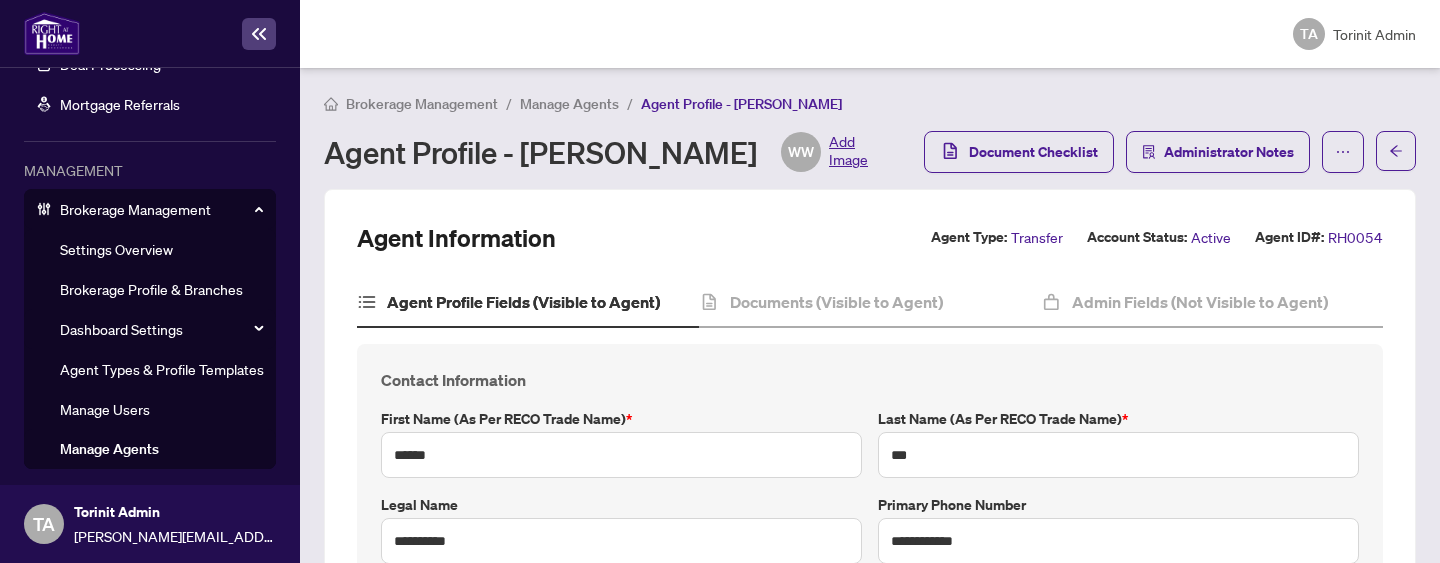 type on "**********" 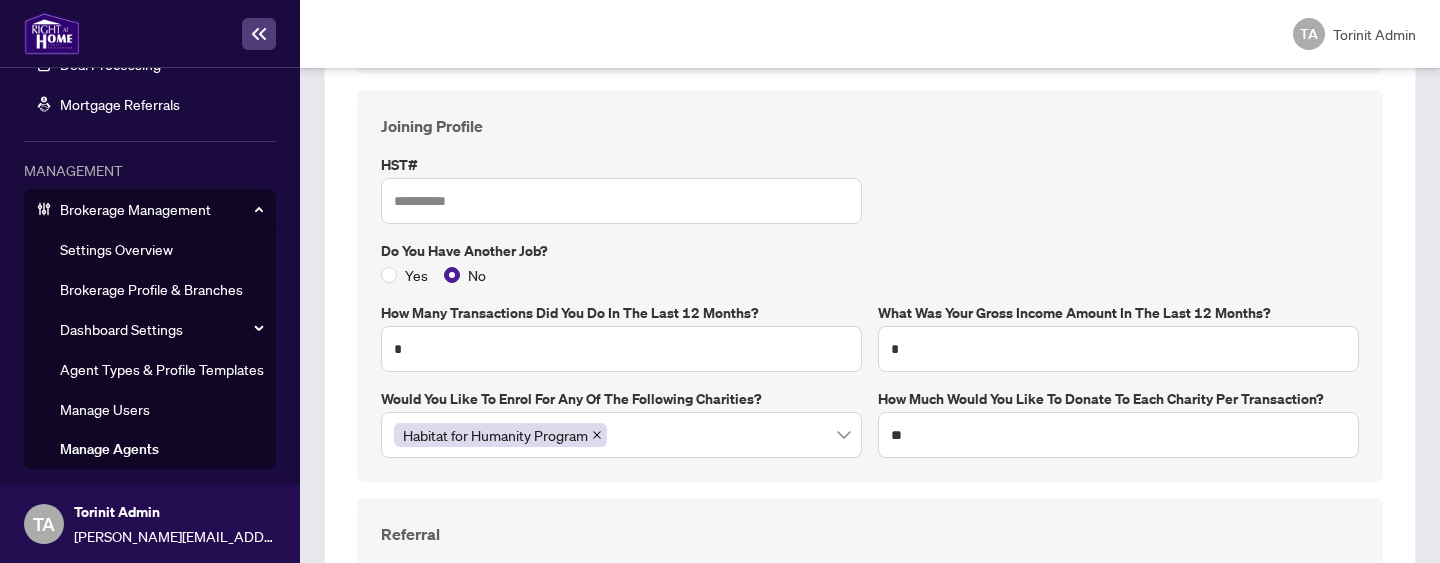scroll, scrollTop: 0, scrollLeft: 0, axis: both 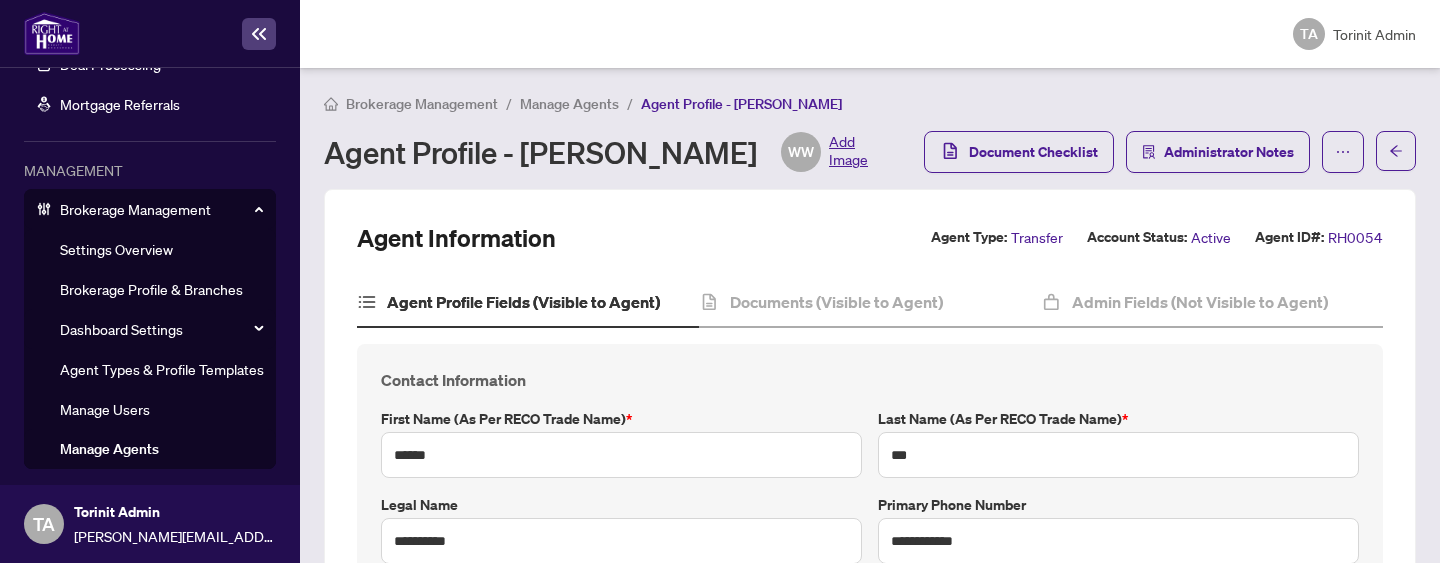 click on "Manage Agents" at bounding box center [569, 103] 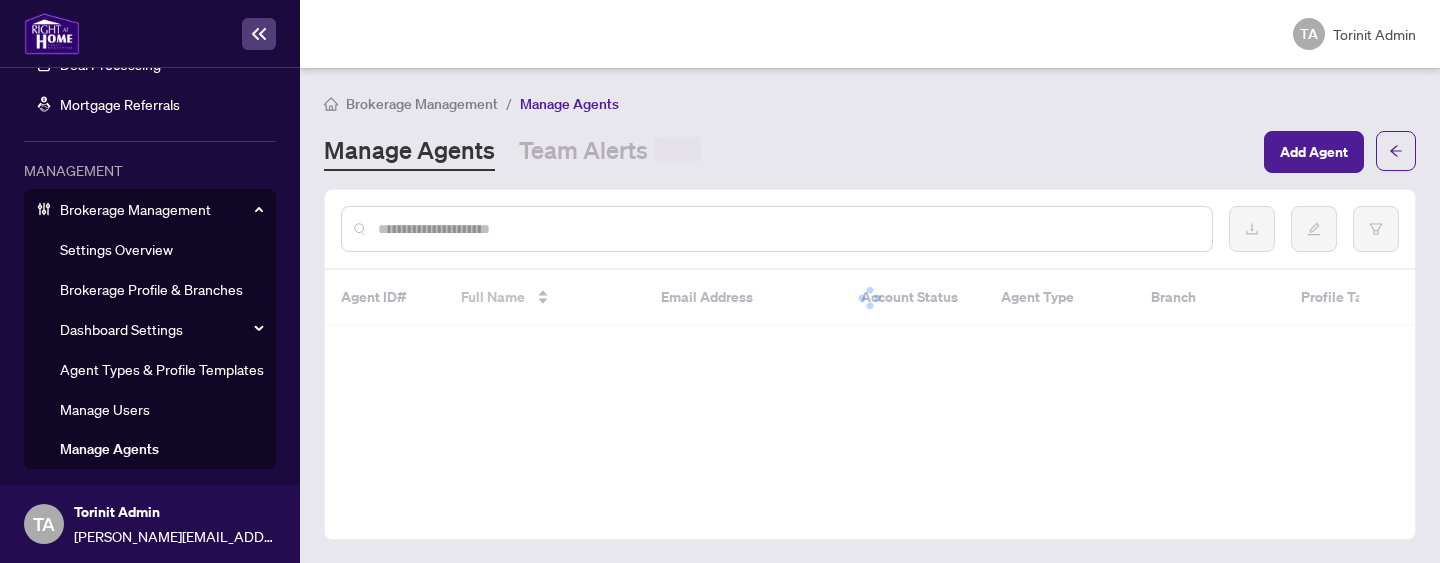 click at bounding box center [777, 229] 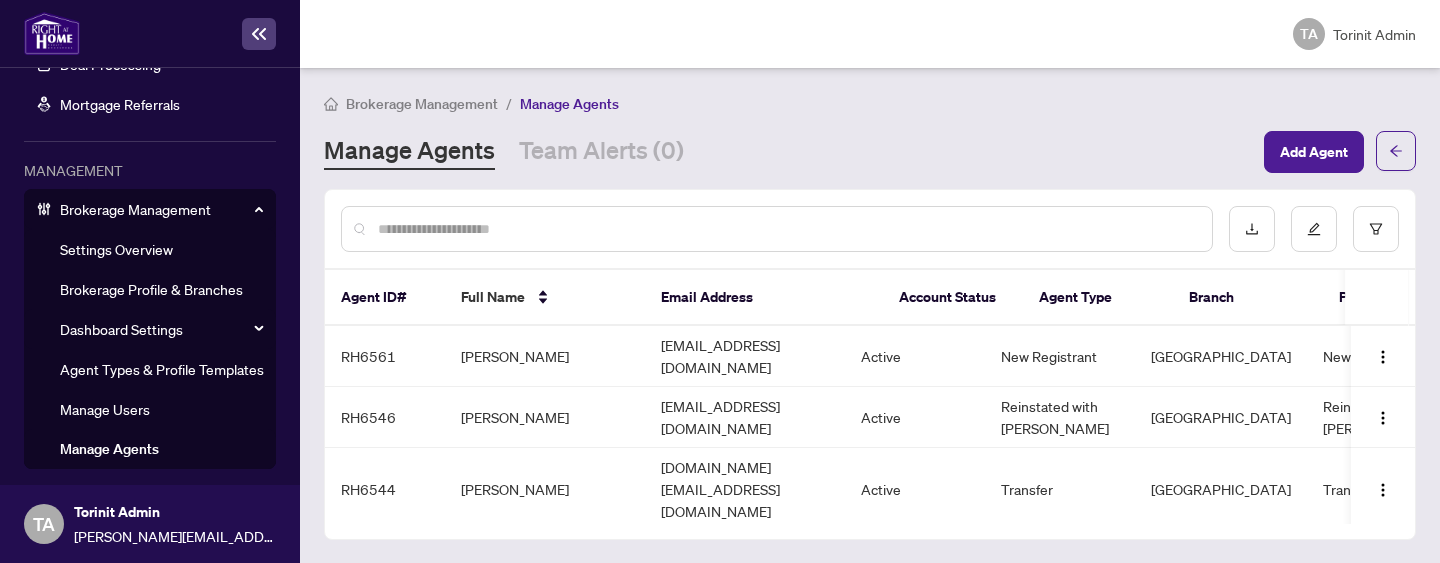 click at bounding box center (787, 229) 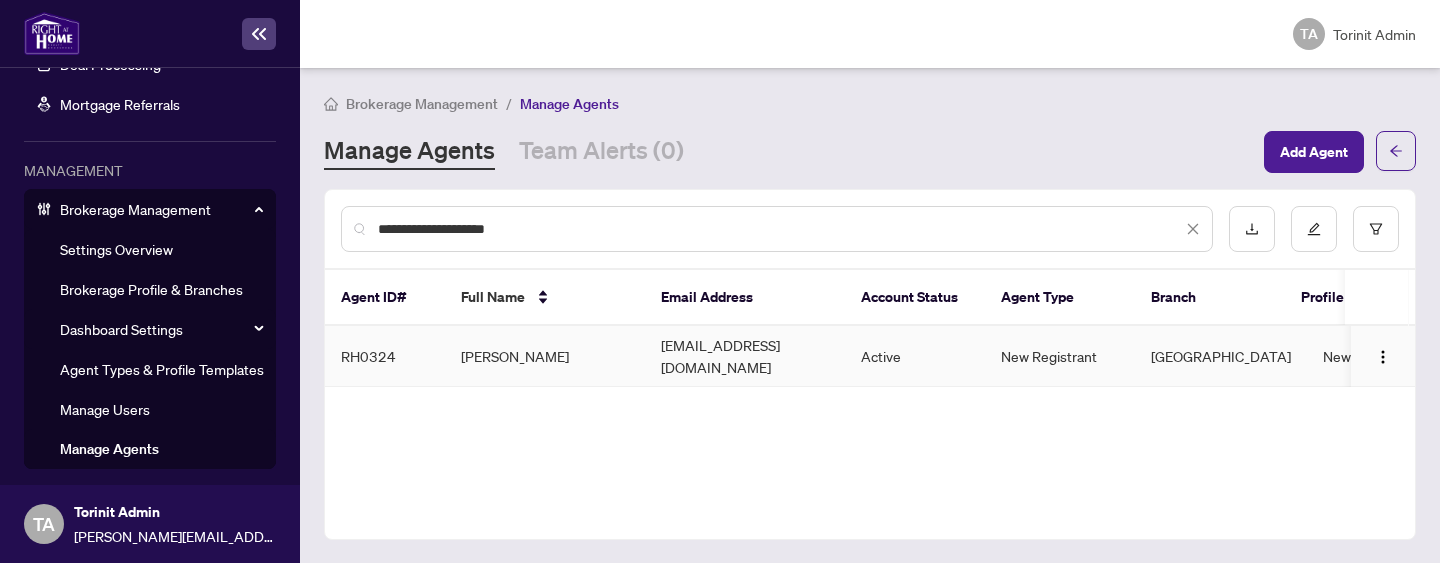 type on "**********" 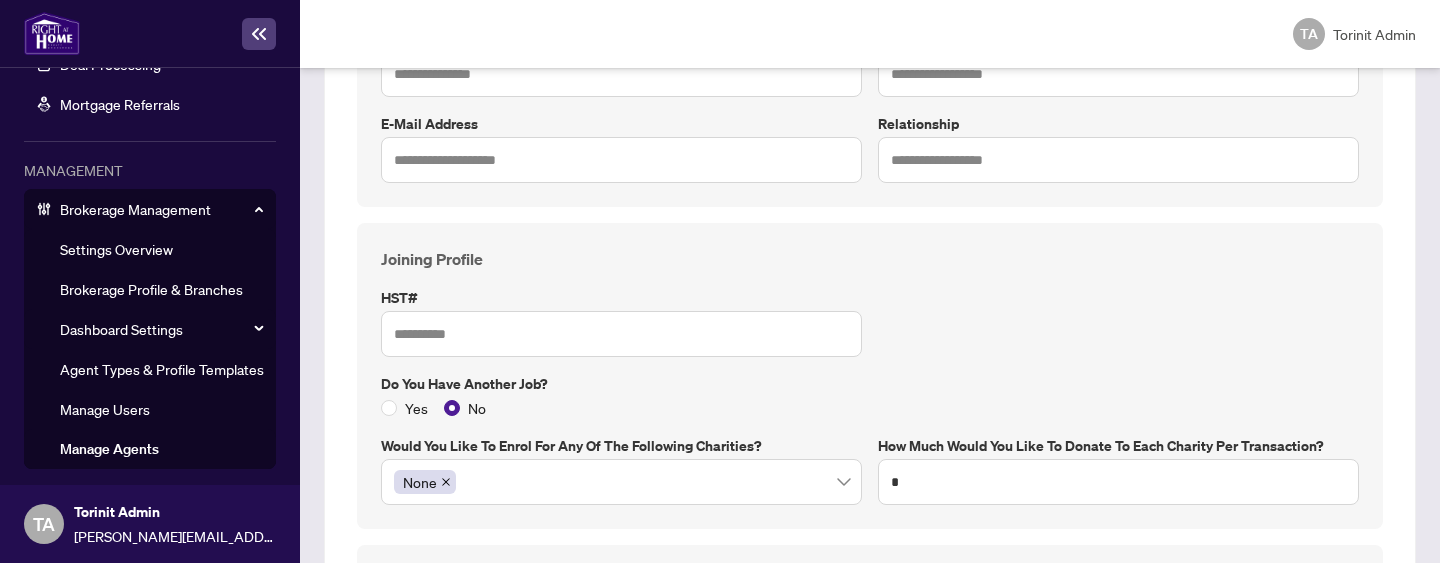 scroll, scrollTop: 0, scrollLeft: 0, axis: both 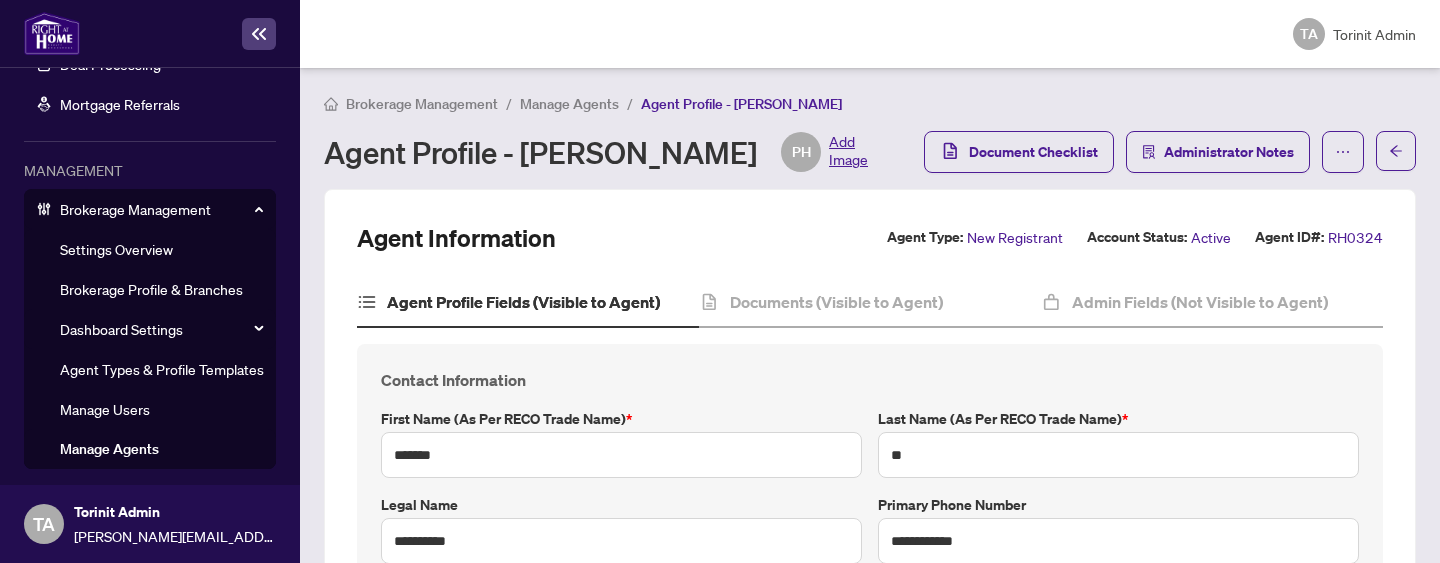 click on "Manage Agents" at bounding box center [569, 104] 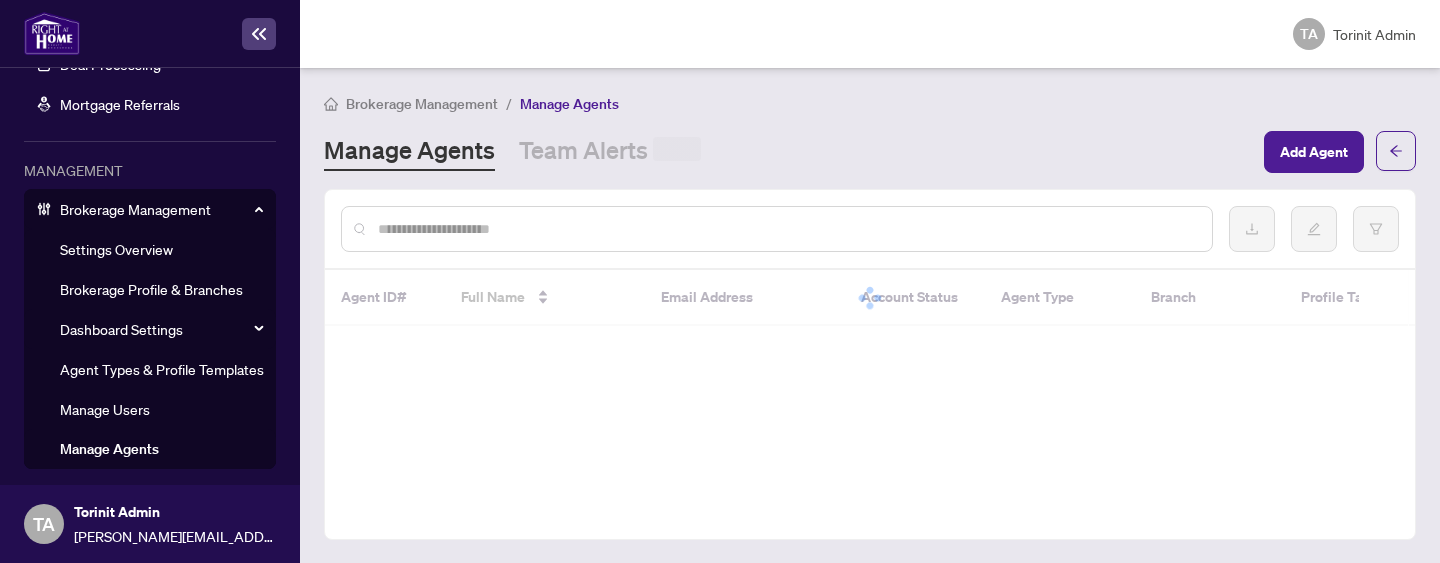 click at bounding box center (777, 229) 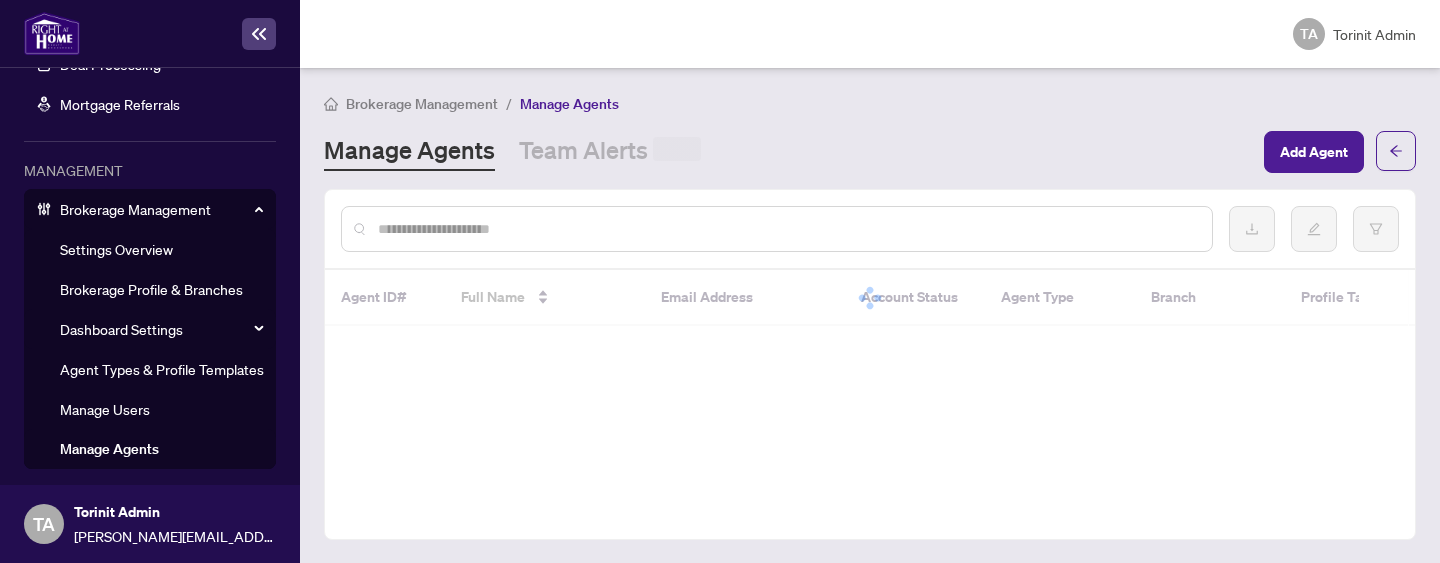 click at bounding box center [787, 229] 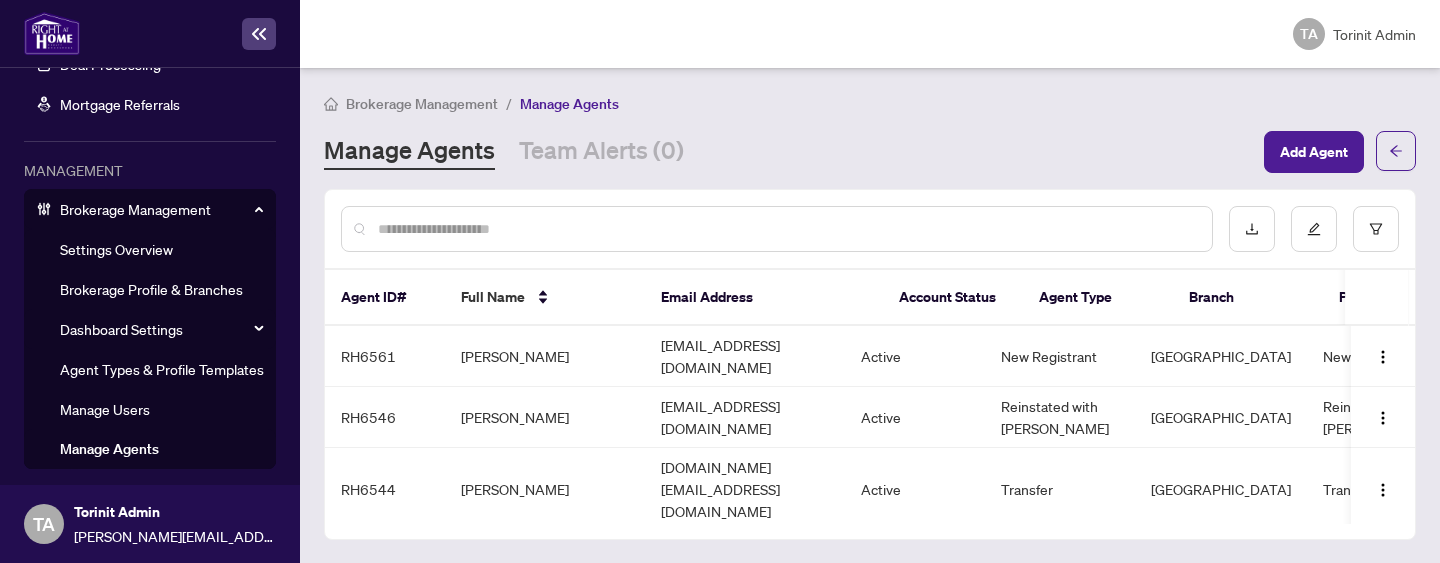 paste on "**********" 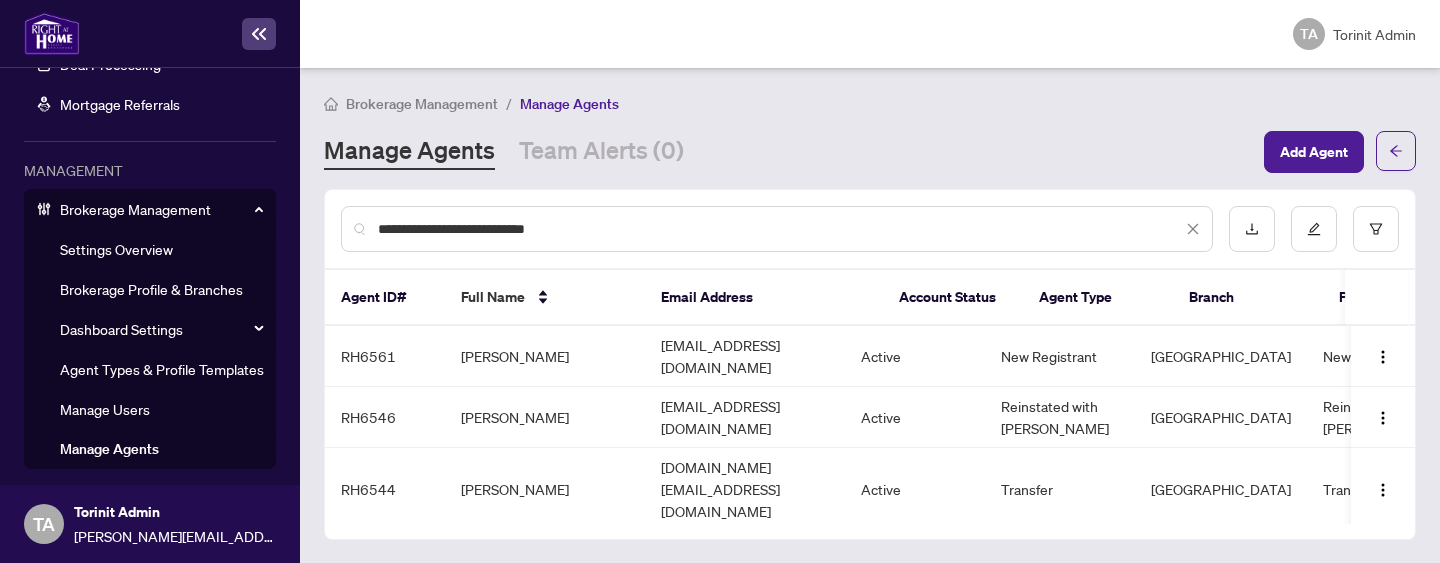 paste on "**********" 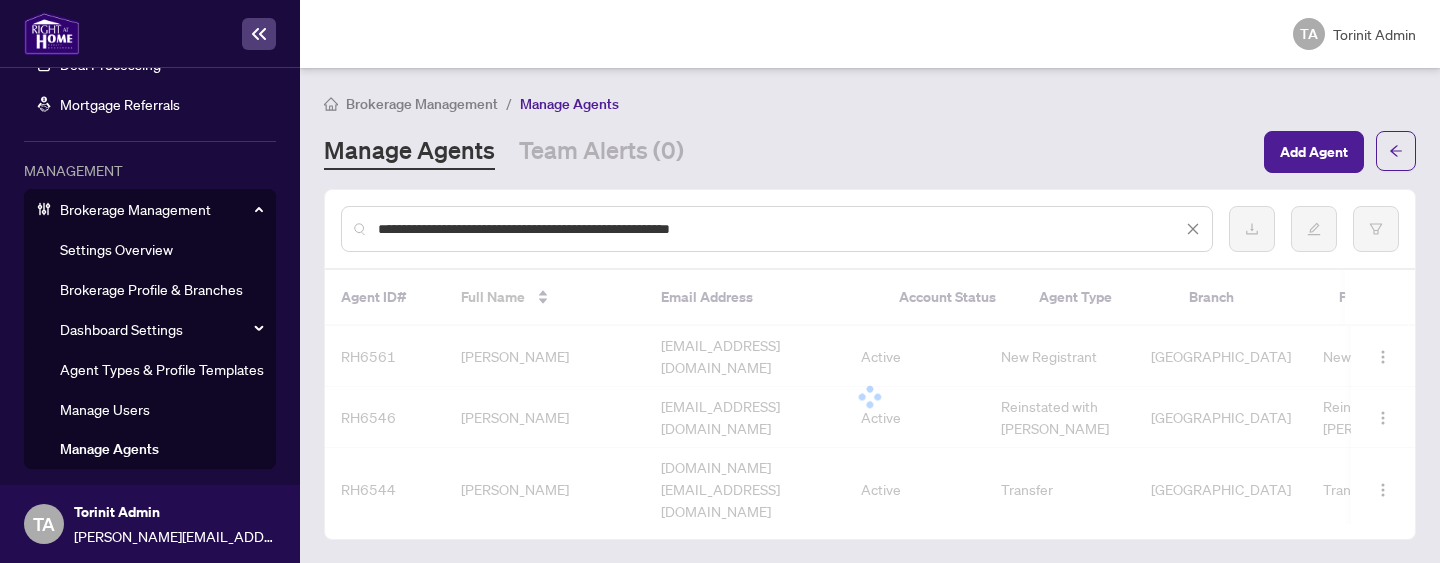paste 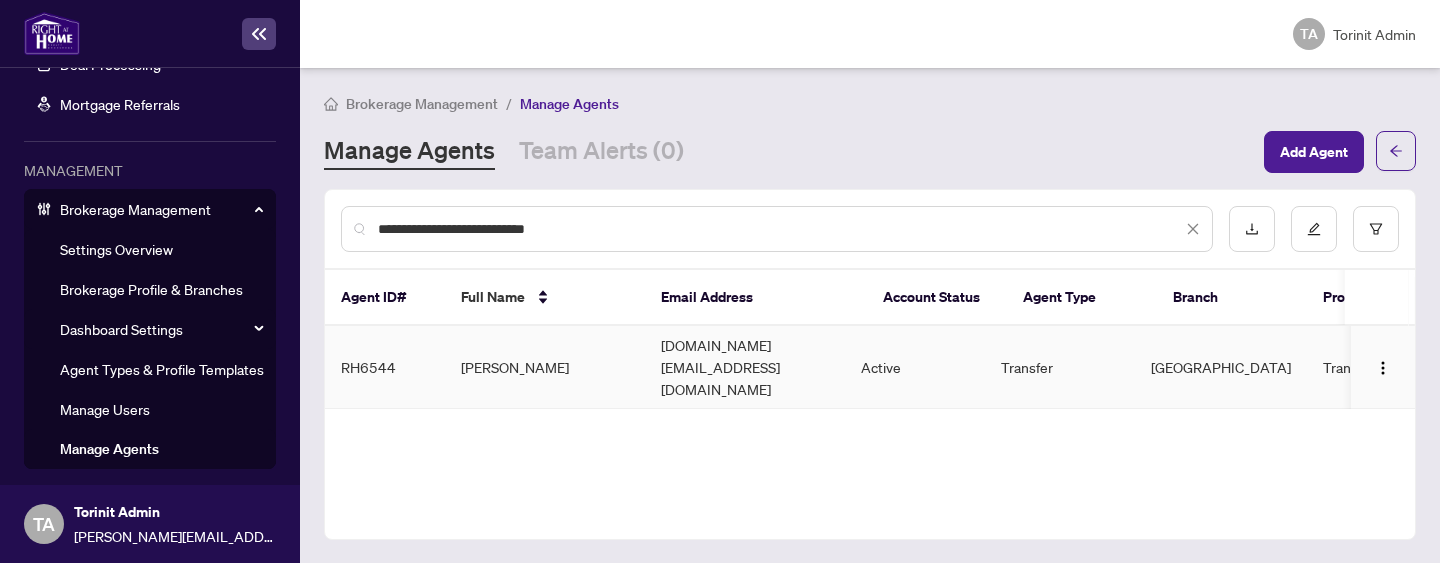 type on "**********" 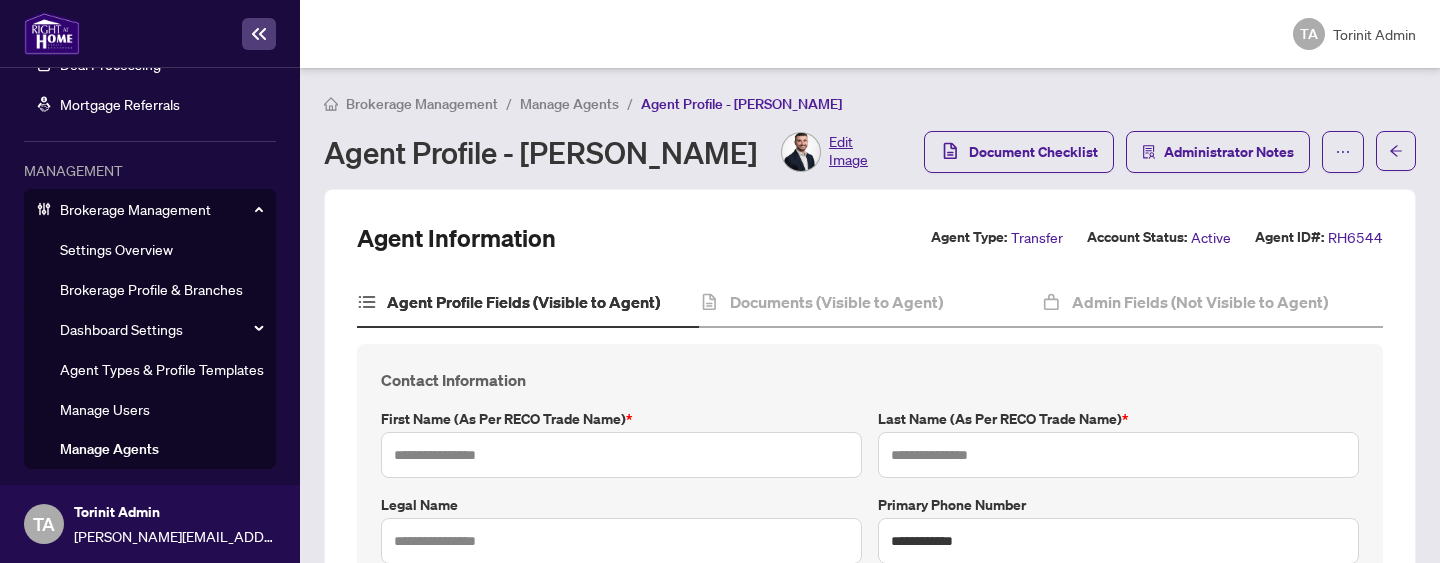 type on "******" 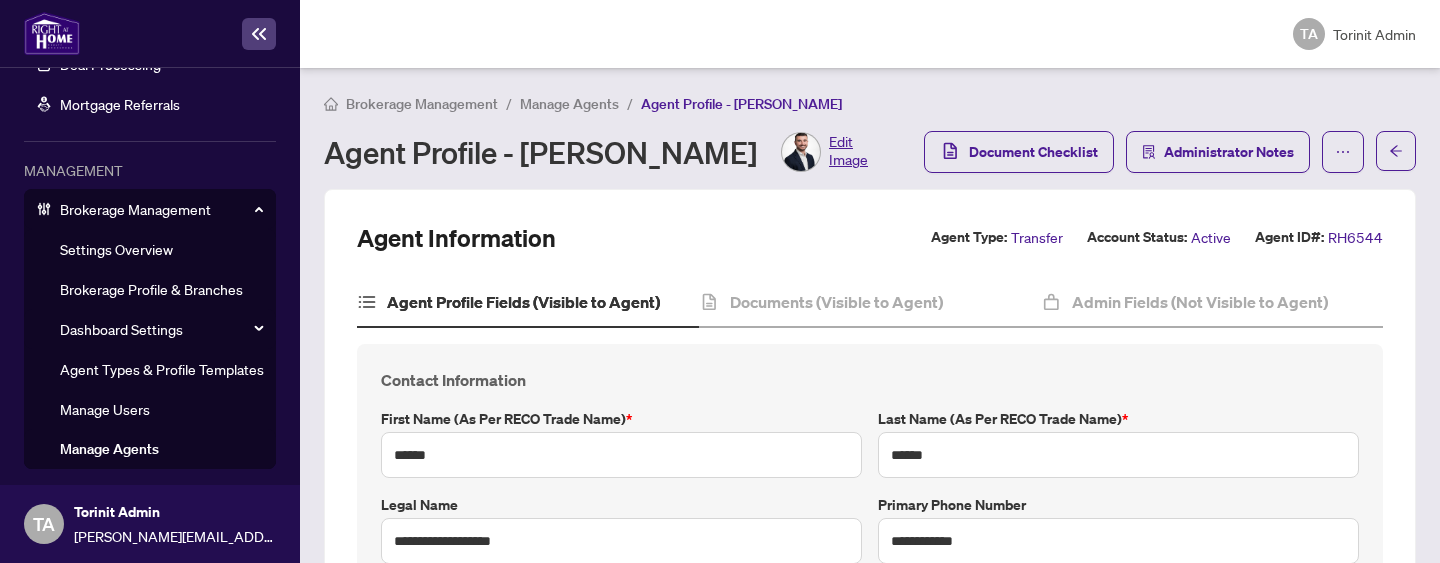 type on "**********" 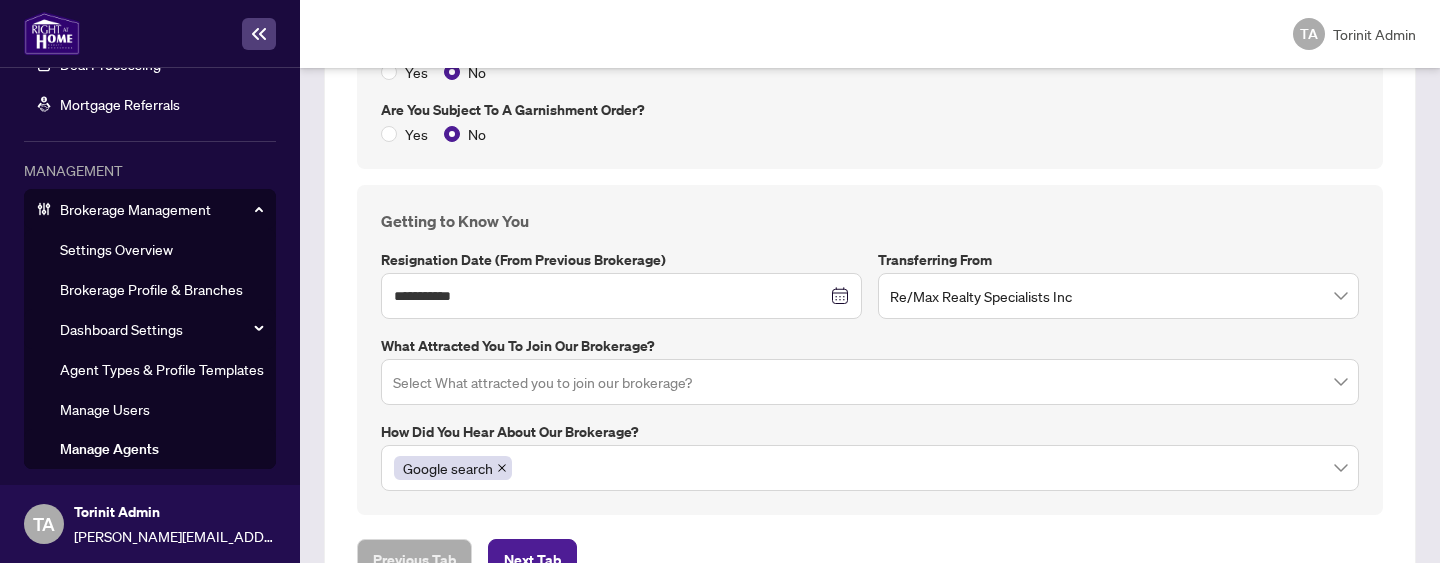 scroll, scrollTop: 3129, scrollLeft: 0, axis: vertical 